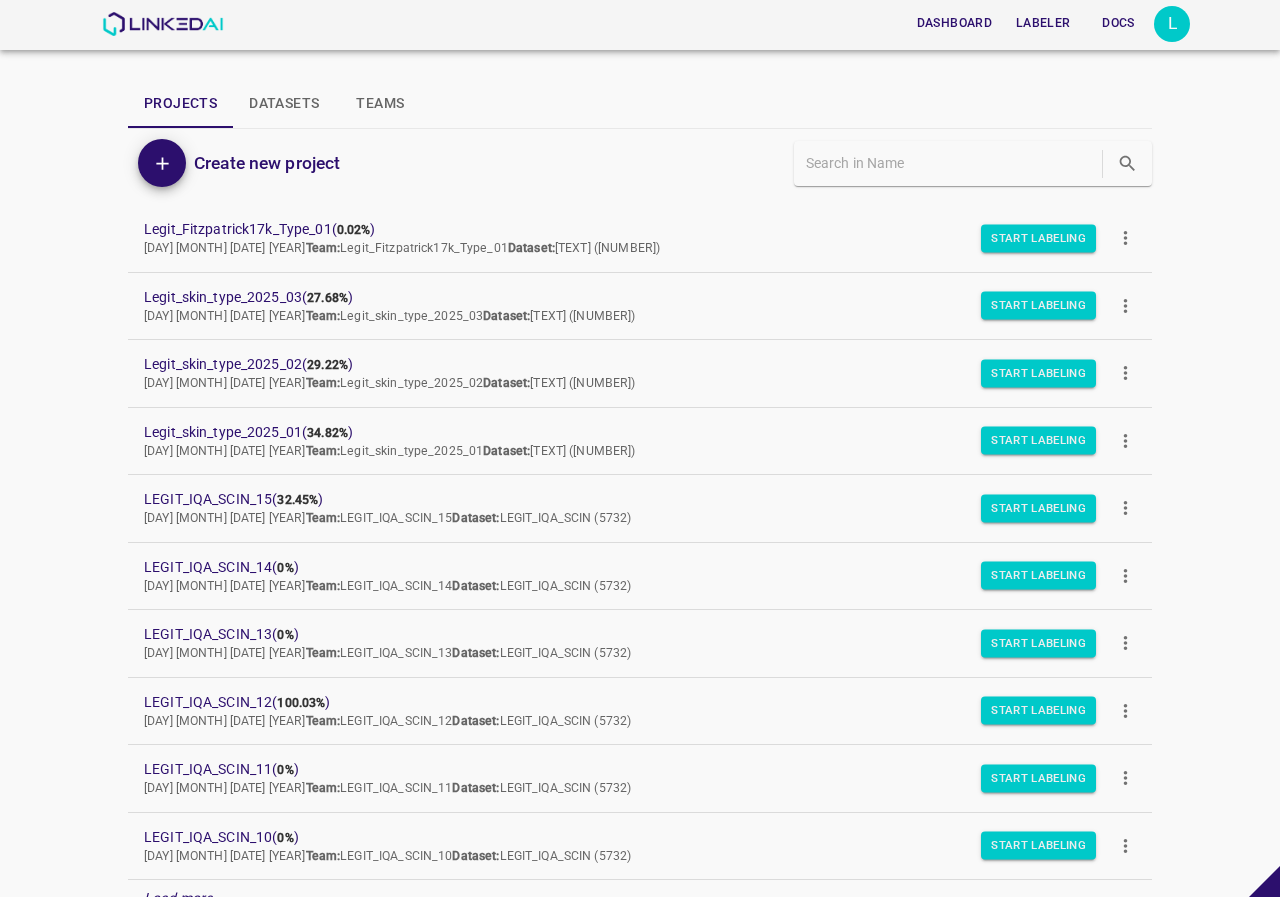 scroll, scrollTop: 0, scrollLeft: 0, axis: both 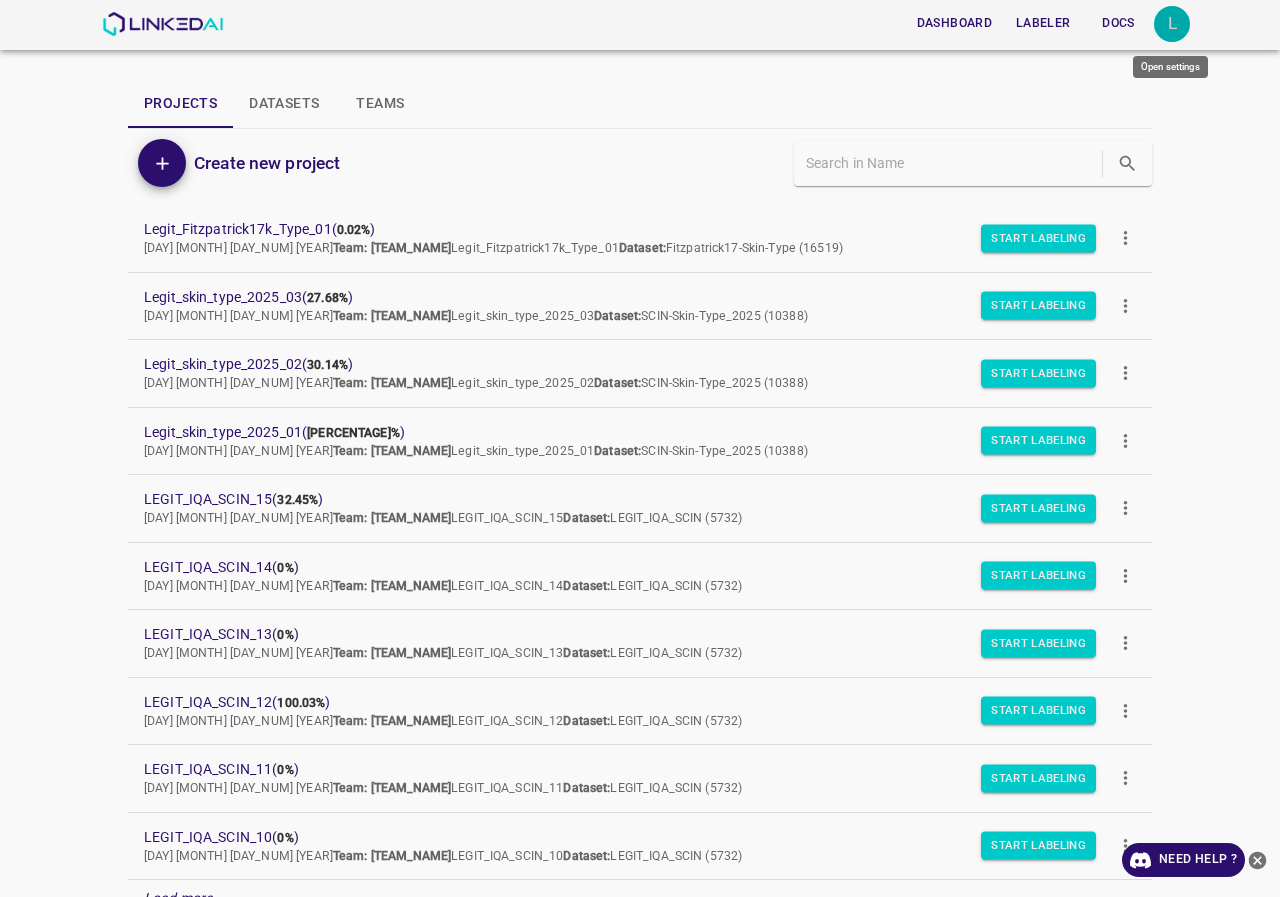 click on "L" at bounding box center (1172, 24) 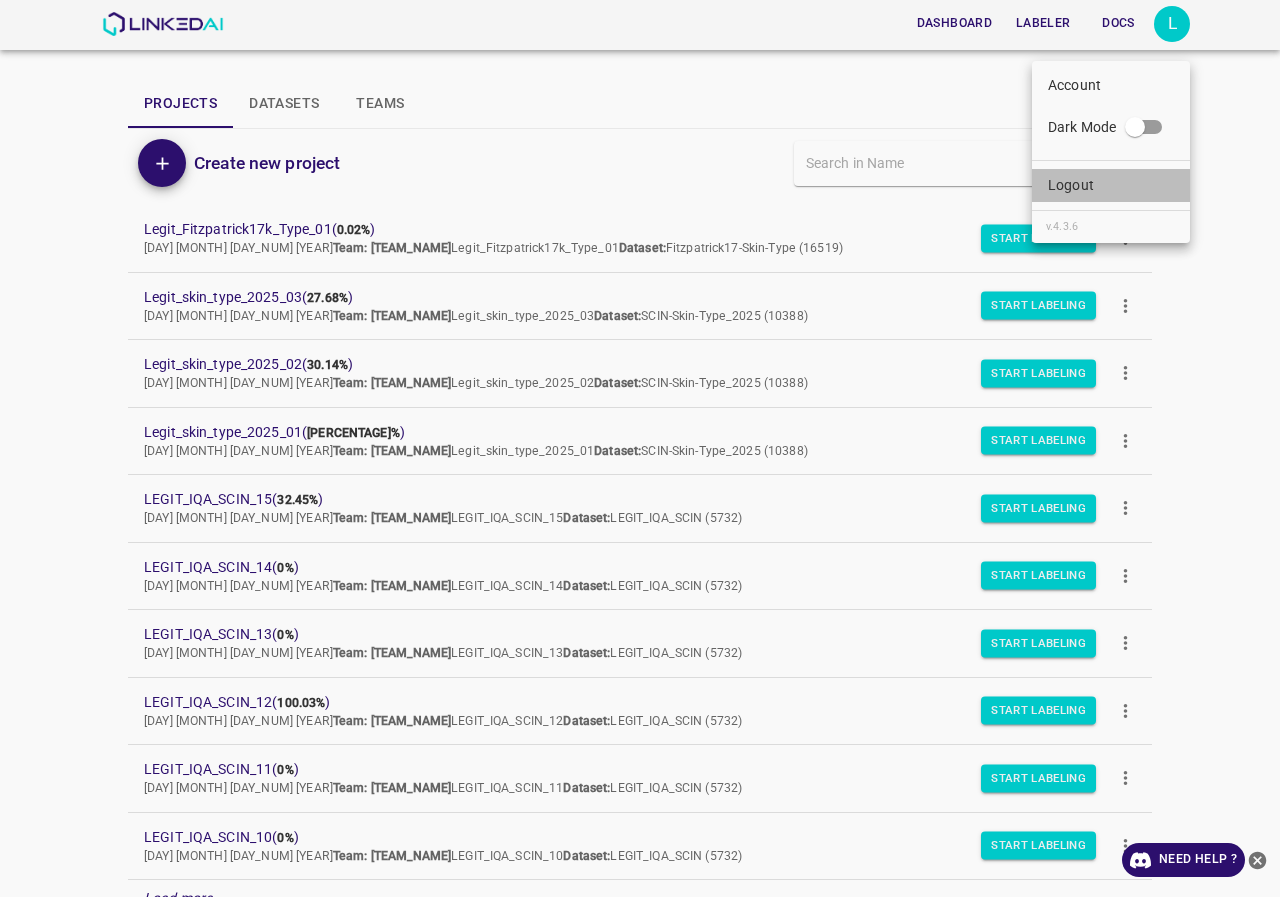 click on "Logout" at bounding box center (1074, 85) 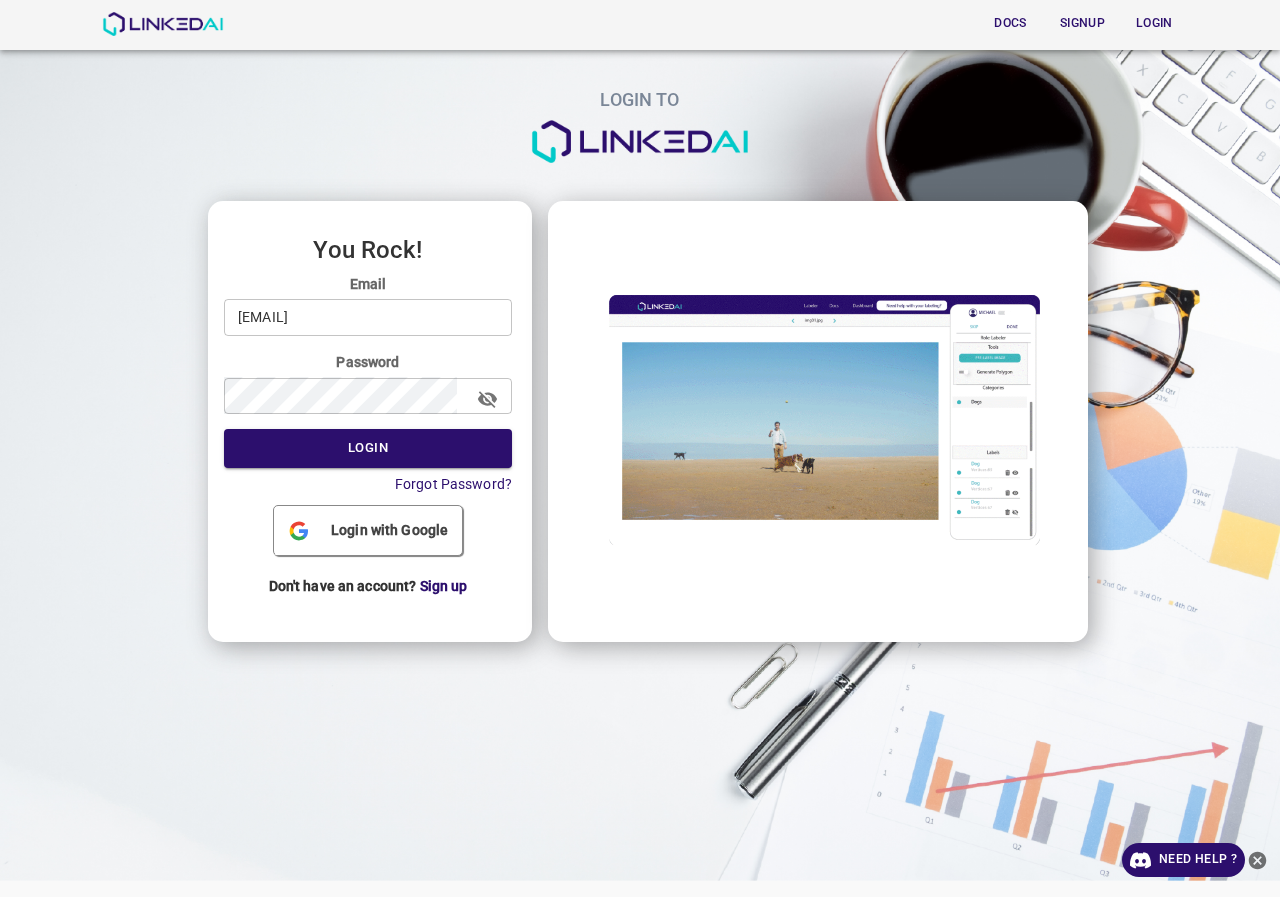click on "Email [EMAIL] ​ Password ​ Login Forgot Password?" at bounding box center [368, 384] 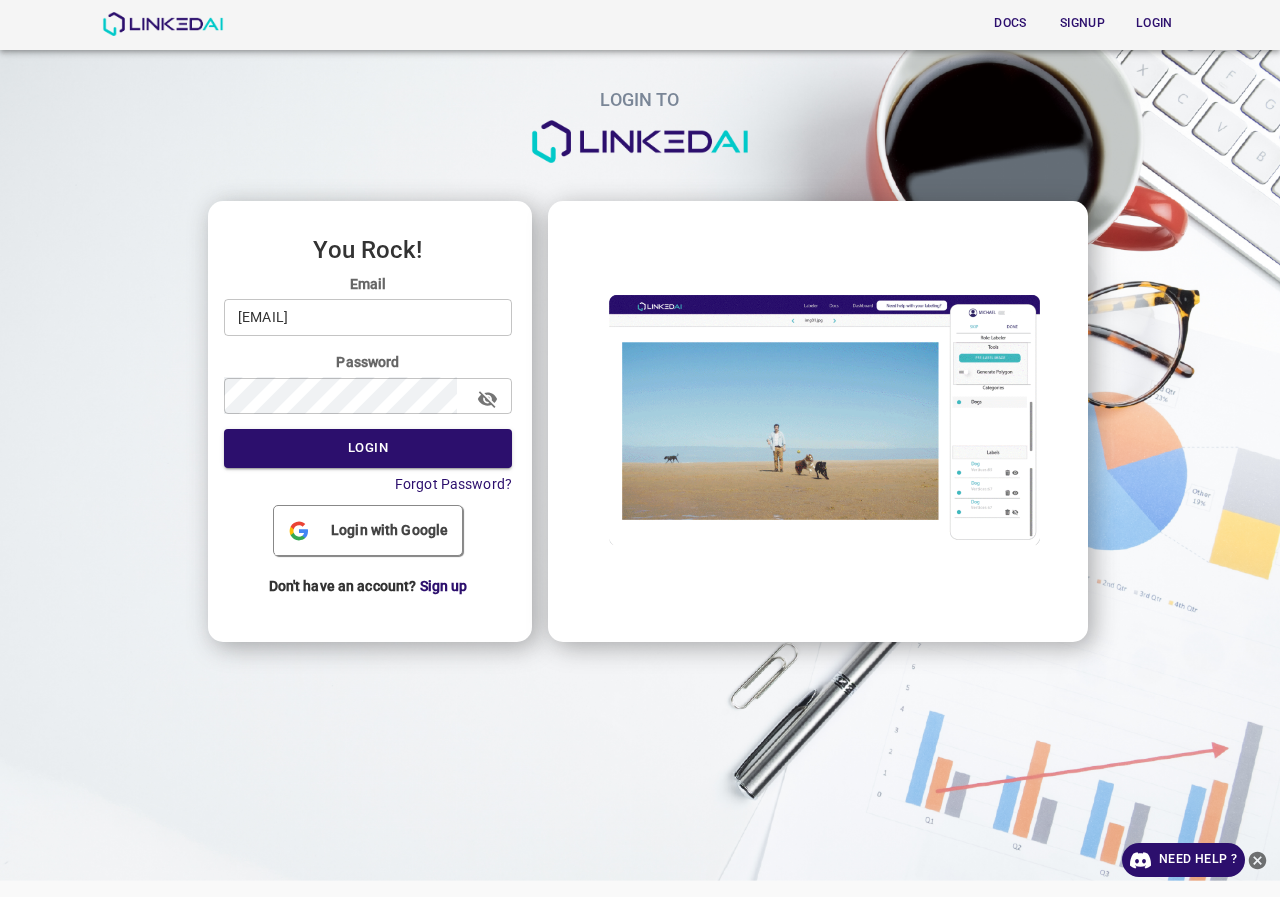 click on "[EMAIL]" at bounding box center (368, 317) 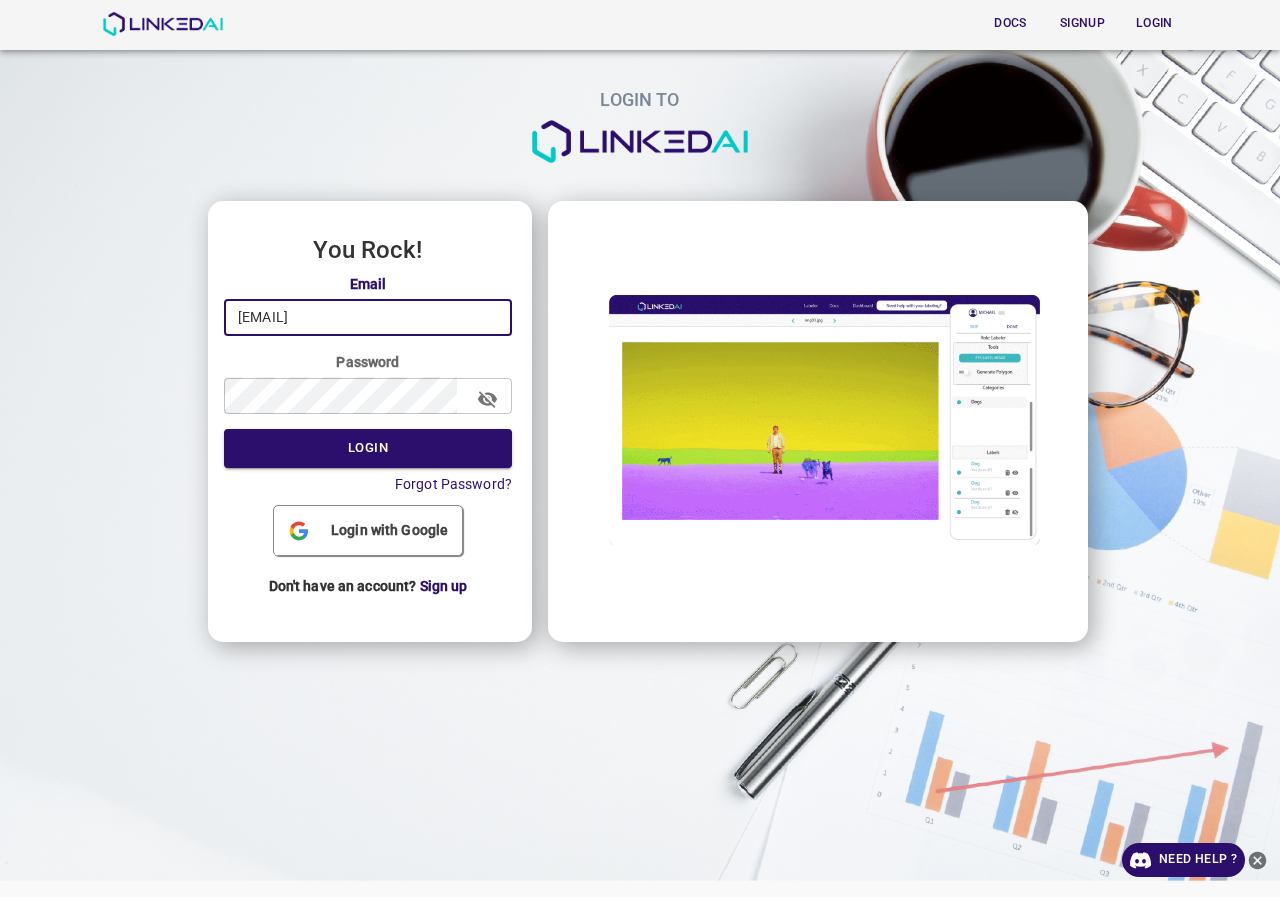 type on "[EMAIL]" 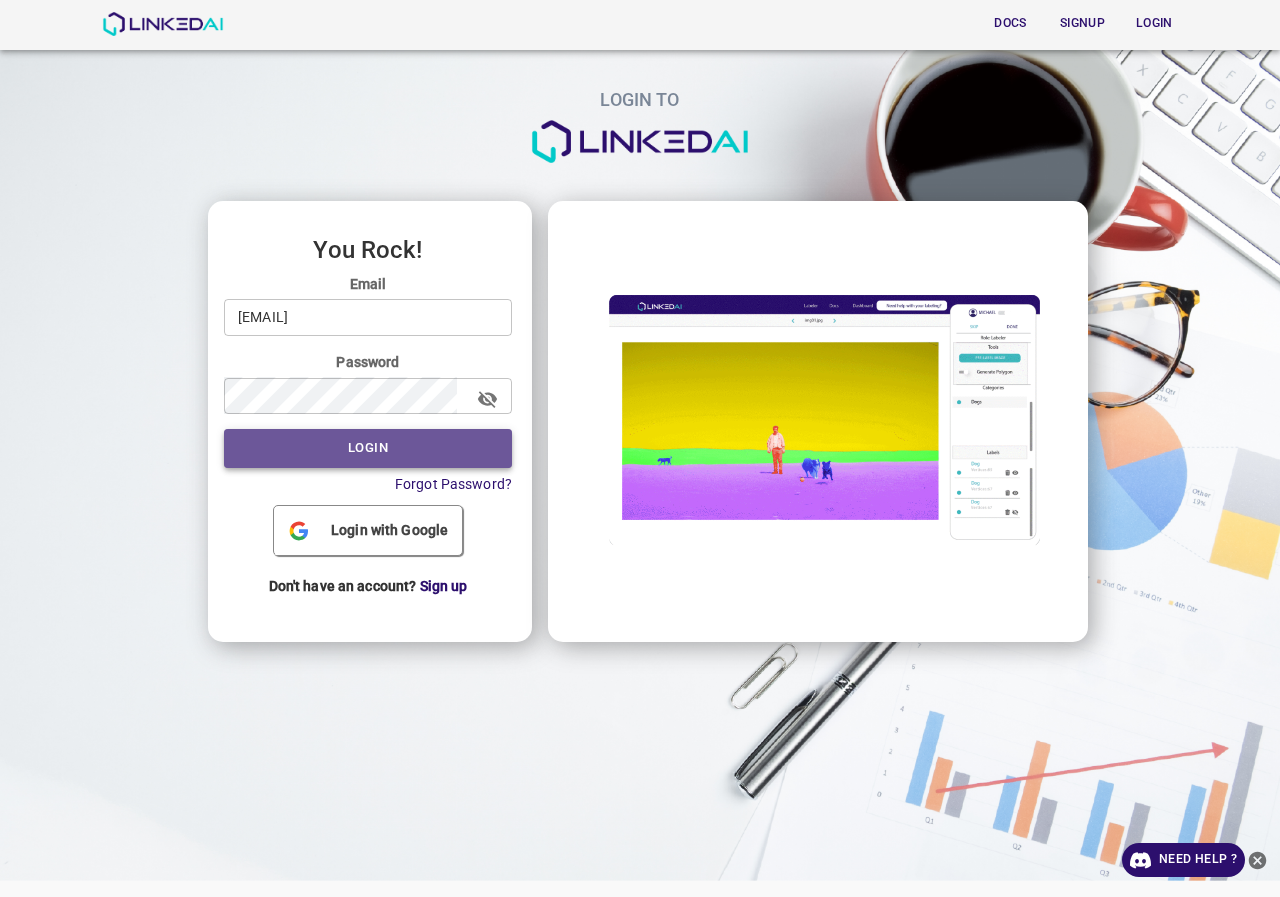 click on "Login" at bounding box center [368, 448] 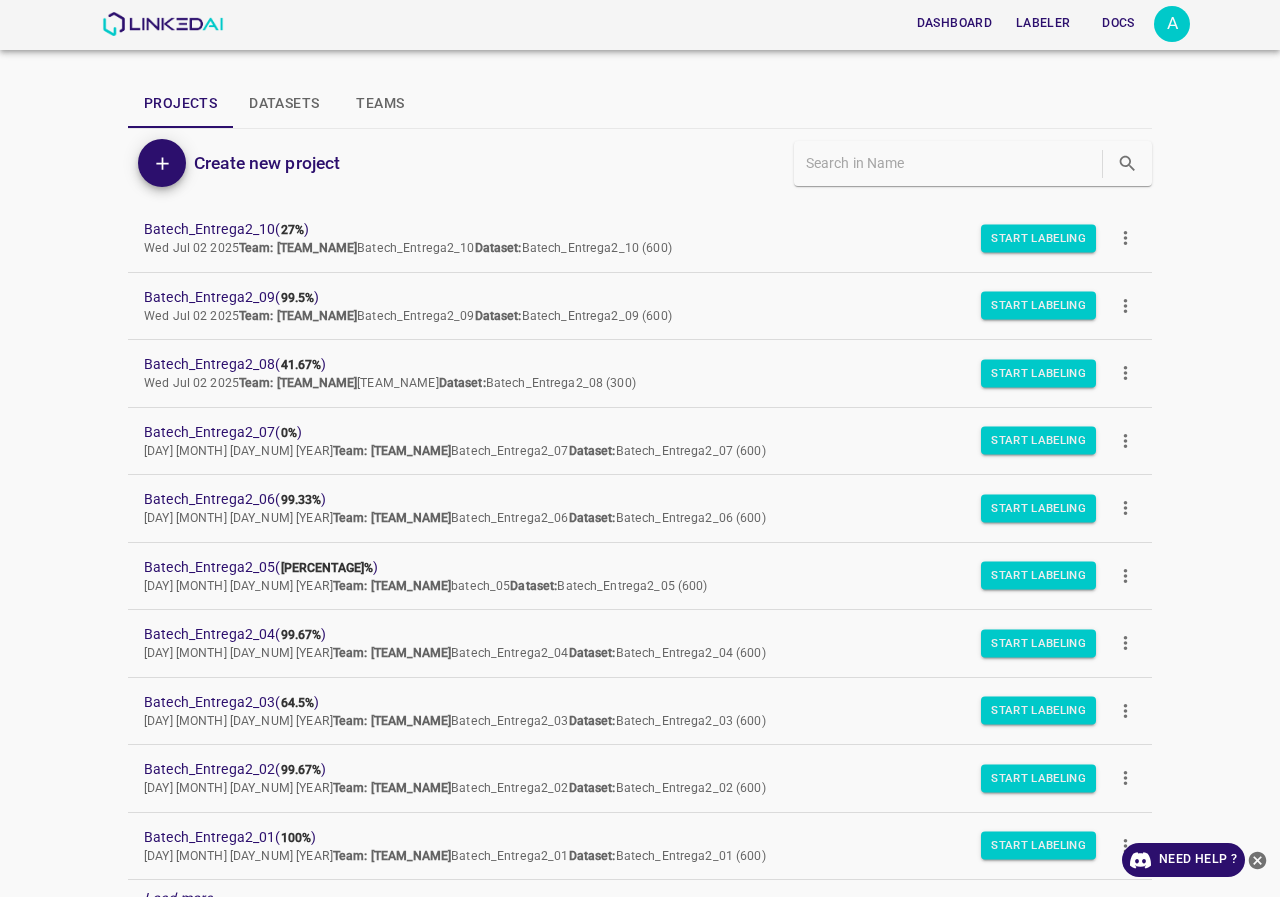 scroll, scrollTop: 100, scrollLeft: 0, axis: vertical 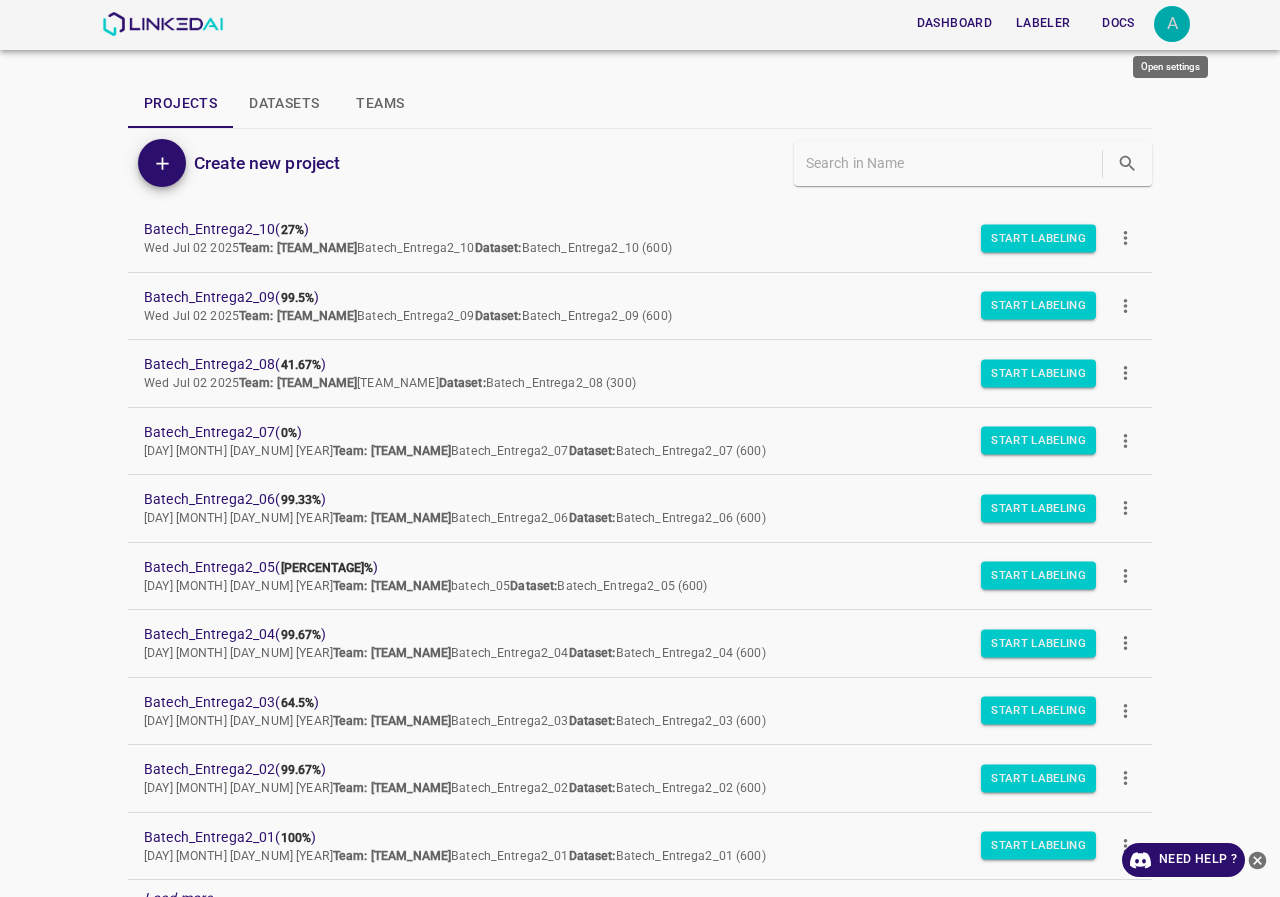 click on "A" at bounding box center [1172, 24] 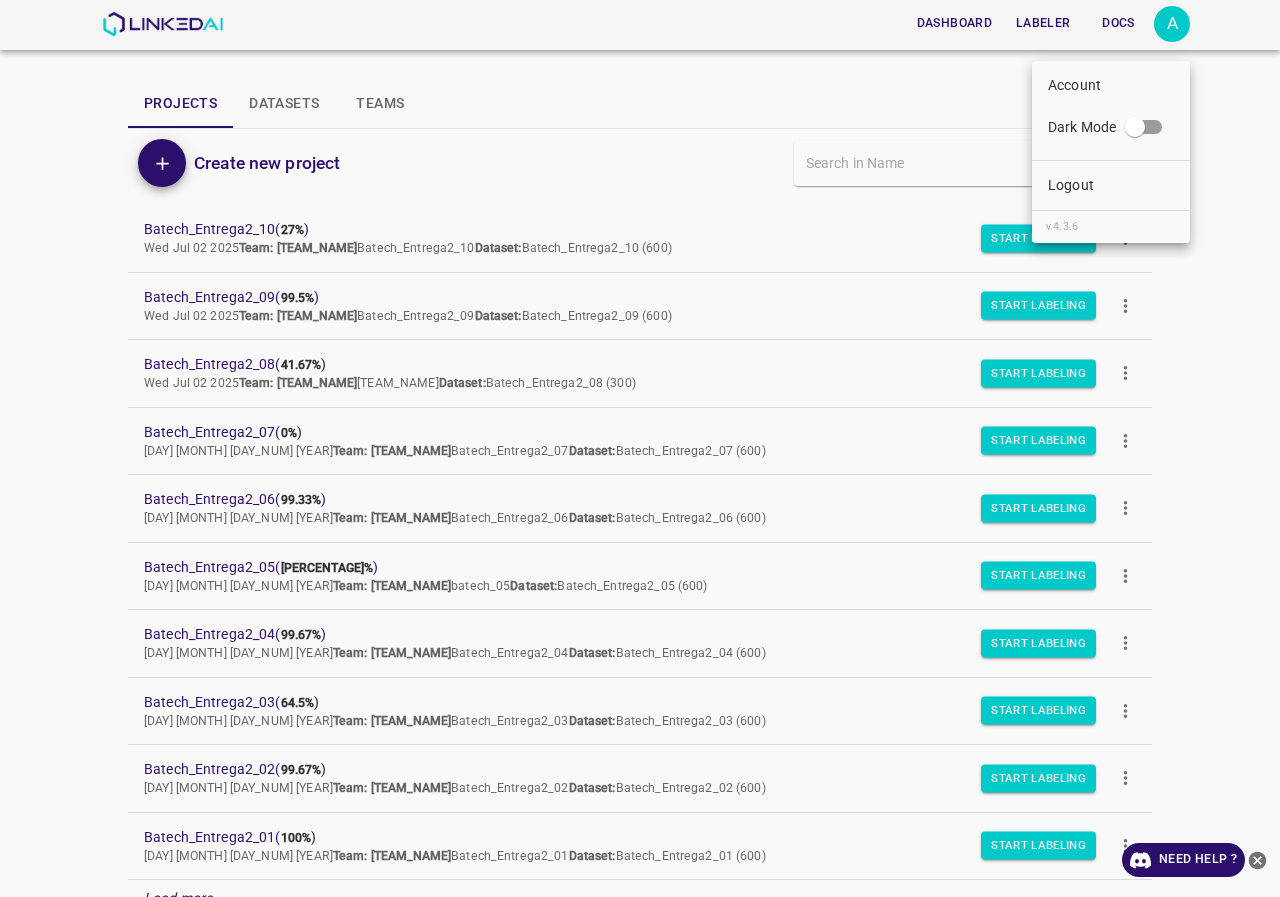 click on "Logout" at bounding box center [1111, 185] 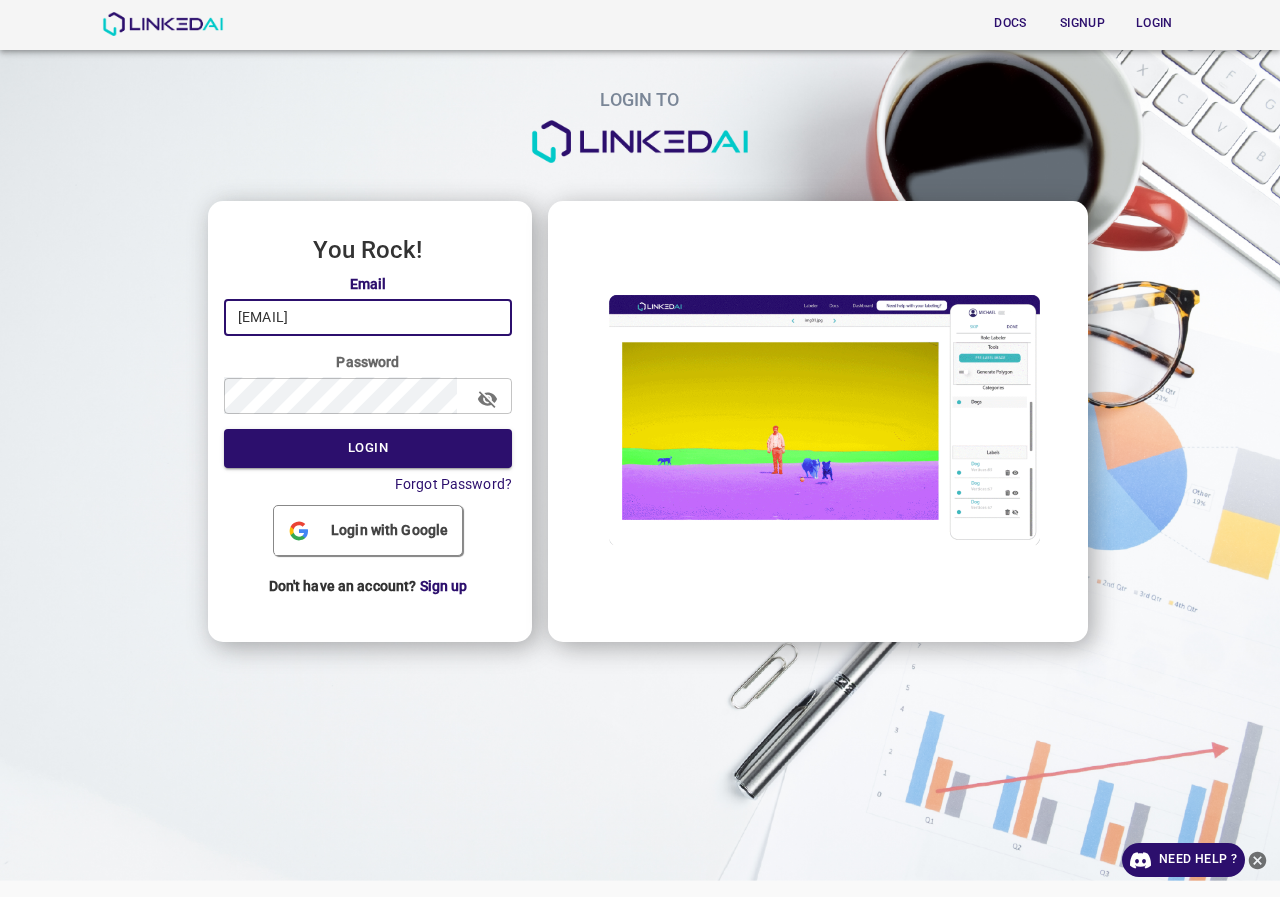 click on "[EMAIL]" at bounding box center (368, 317) 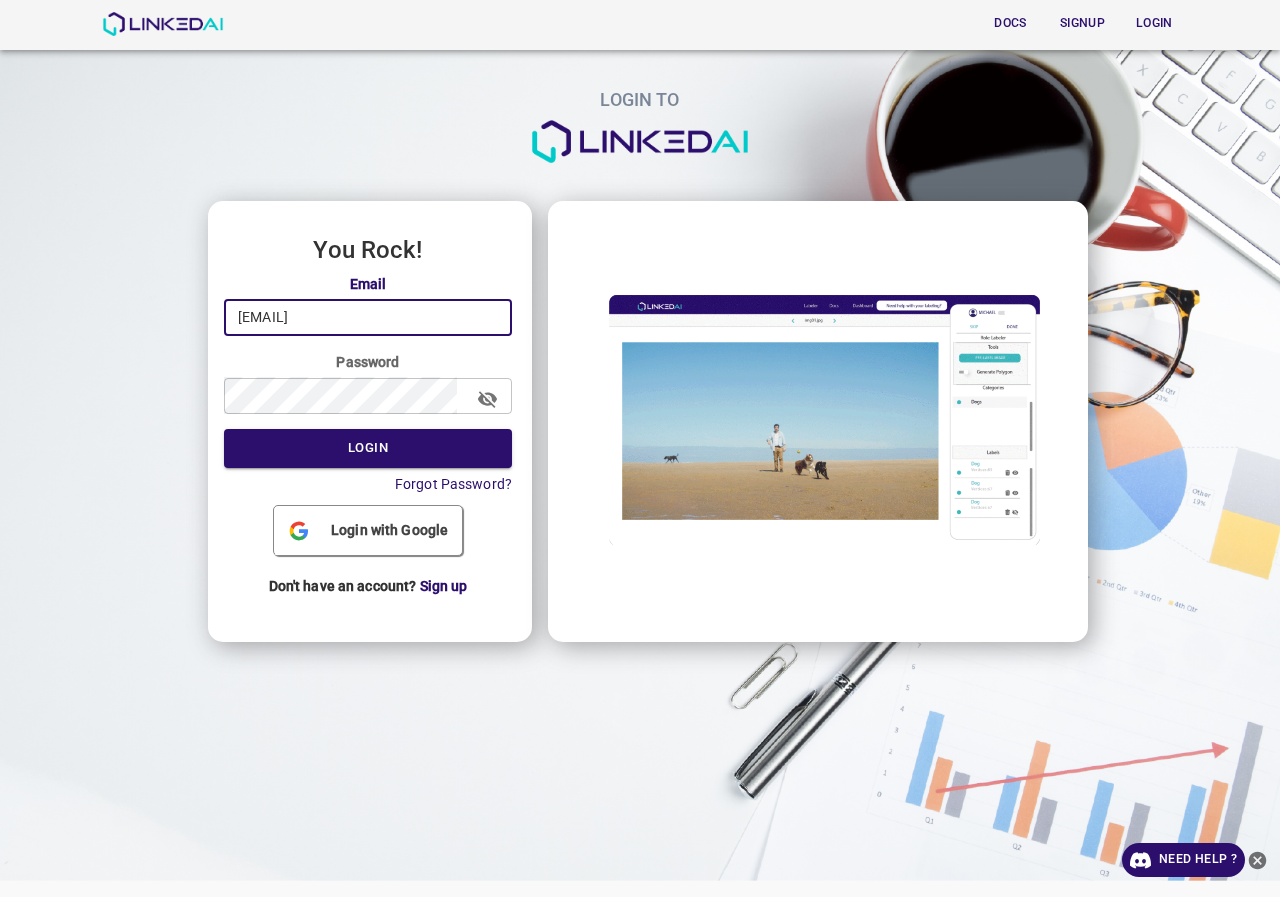 type on "[EMAIL]" 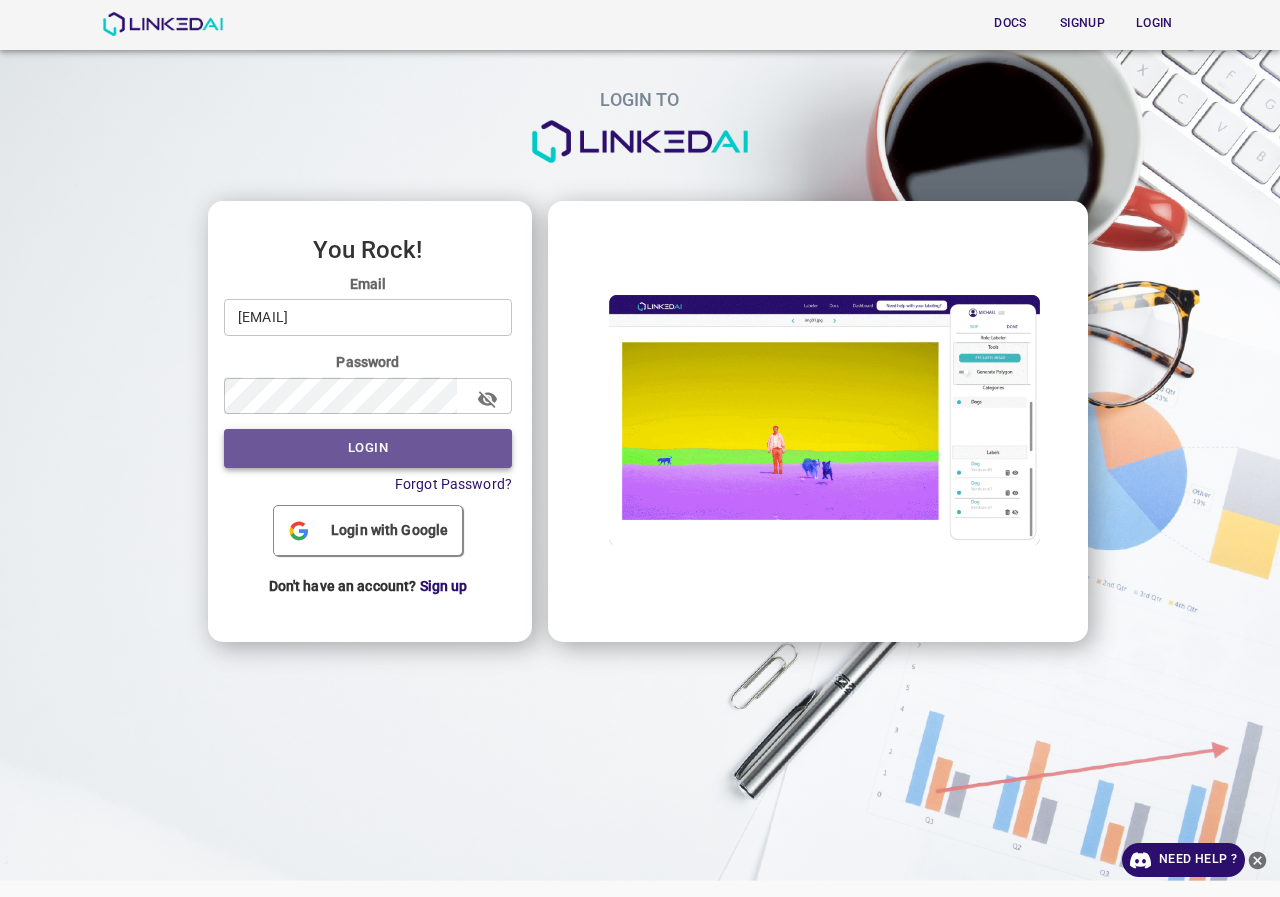 click on "Login" at bounding box center [368, 448] 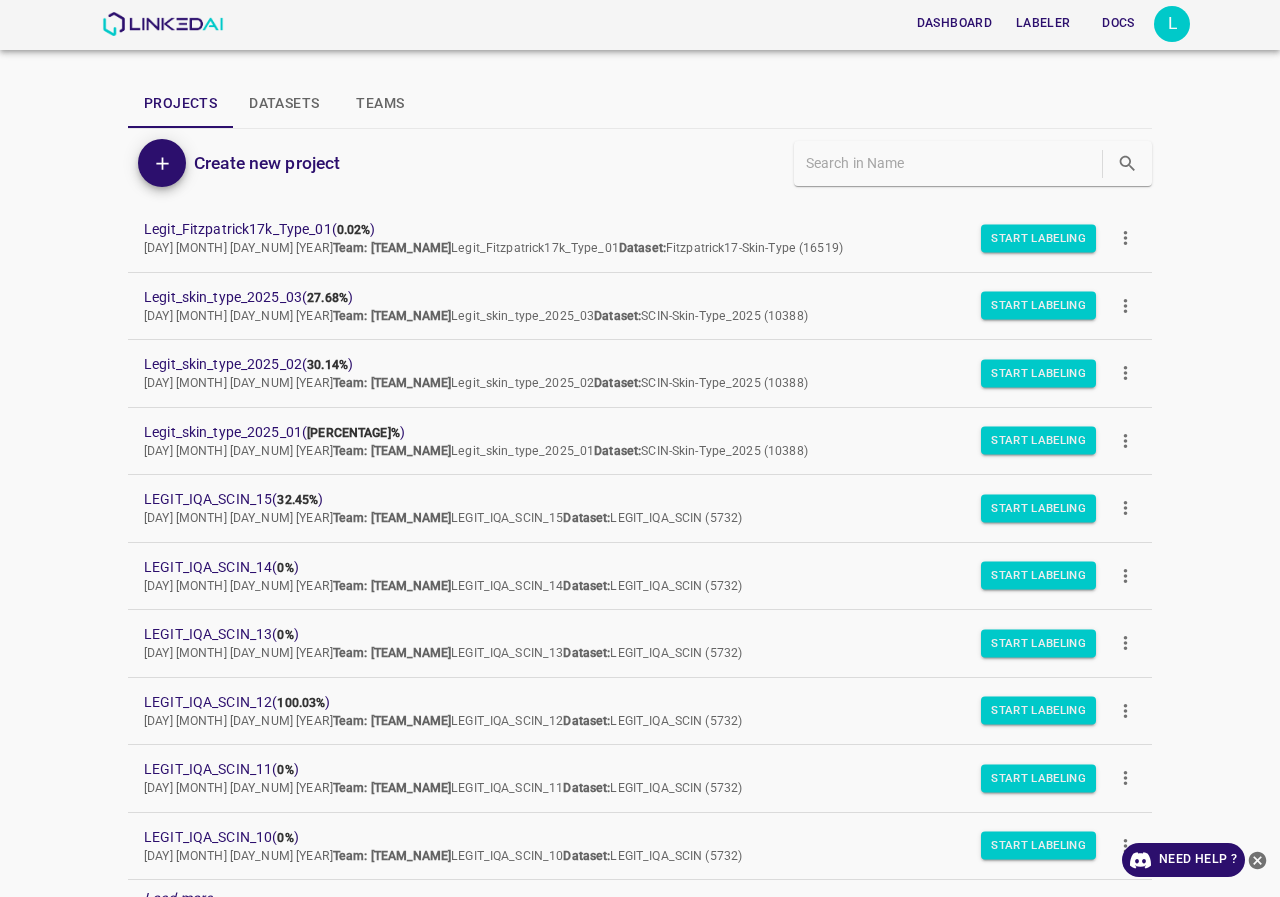 click at bounding box center (1125, 238) 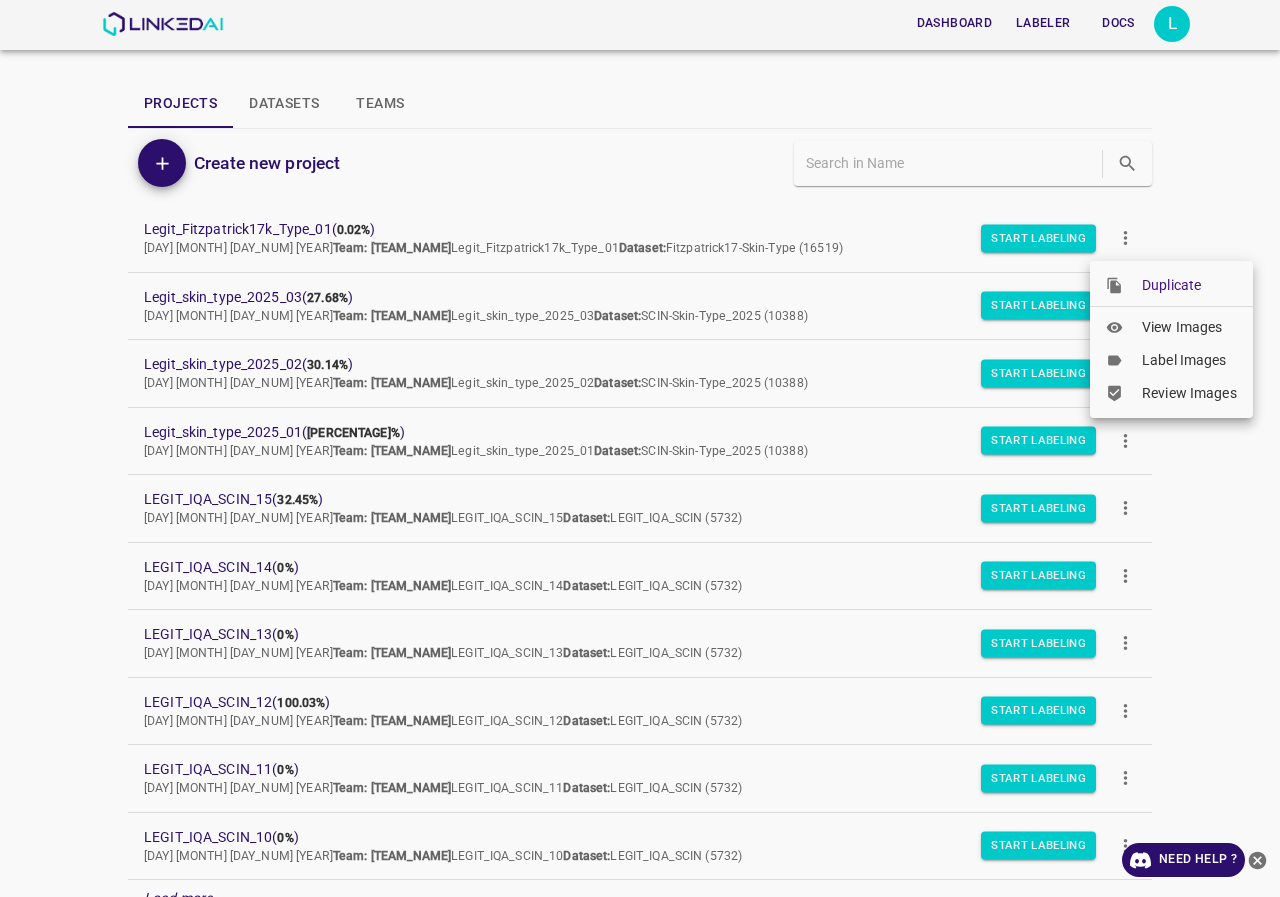 click at bounding box center [1124, 286] 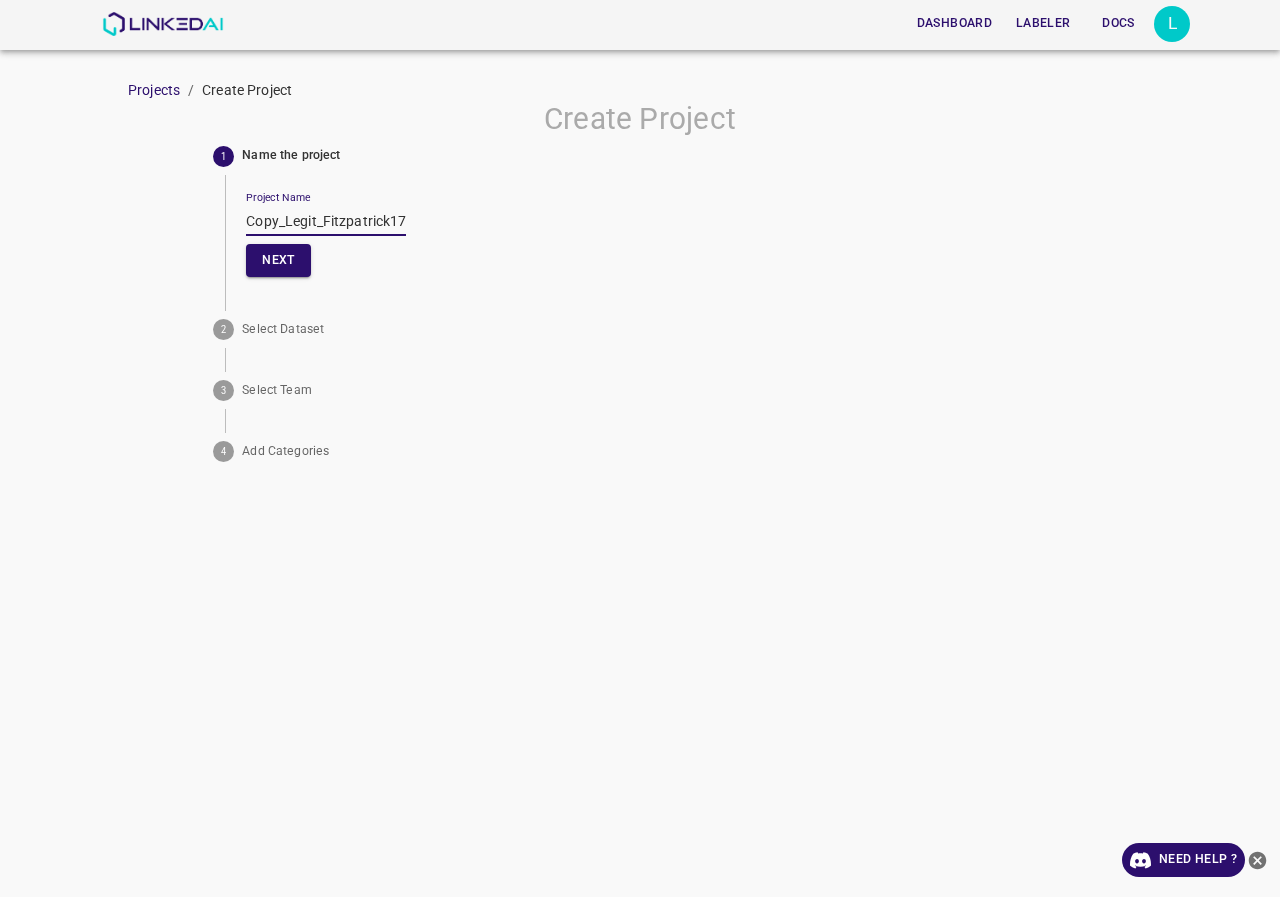 drag, startPoint x: 285, startPoint y: 220, endPoint x: 161, endPoint y: 229, distance: 124.32619 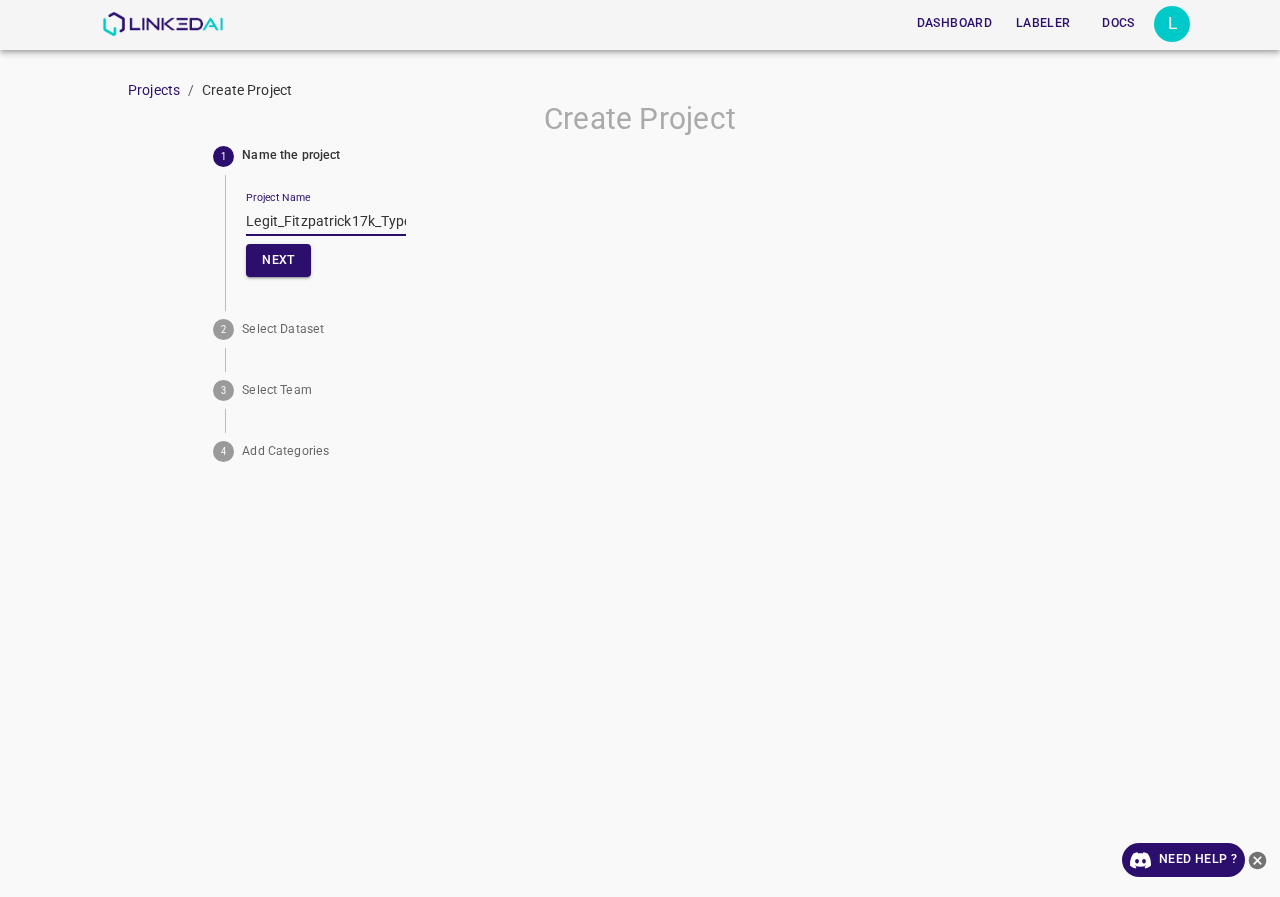click on "Legit_Fitzpatrick17k_Type_01" at bounding box center [326, 221] 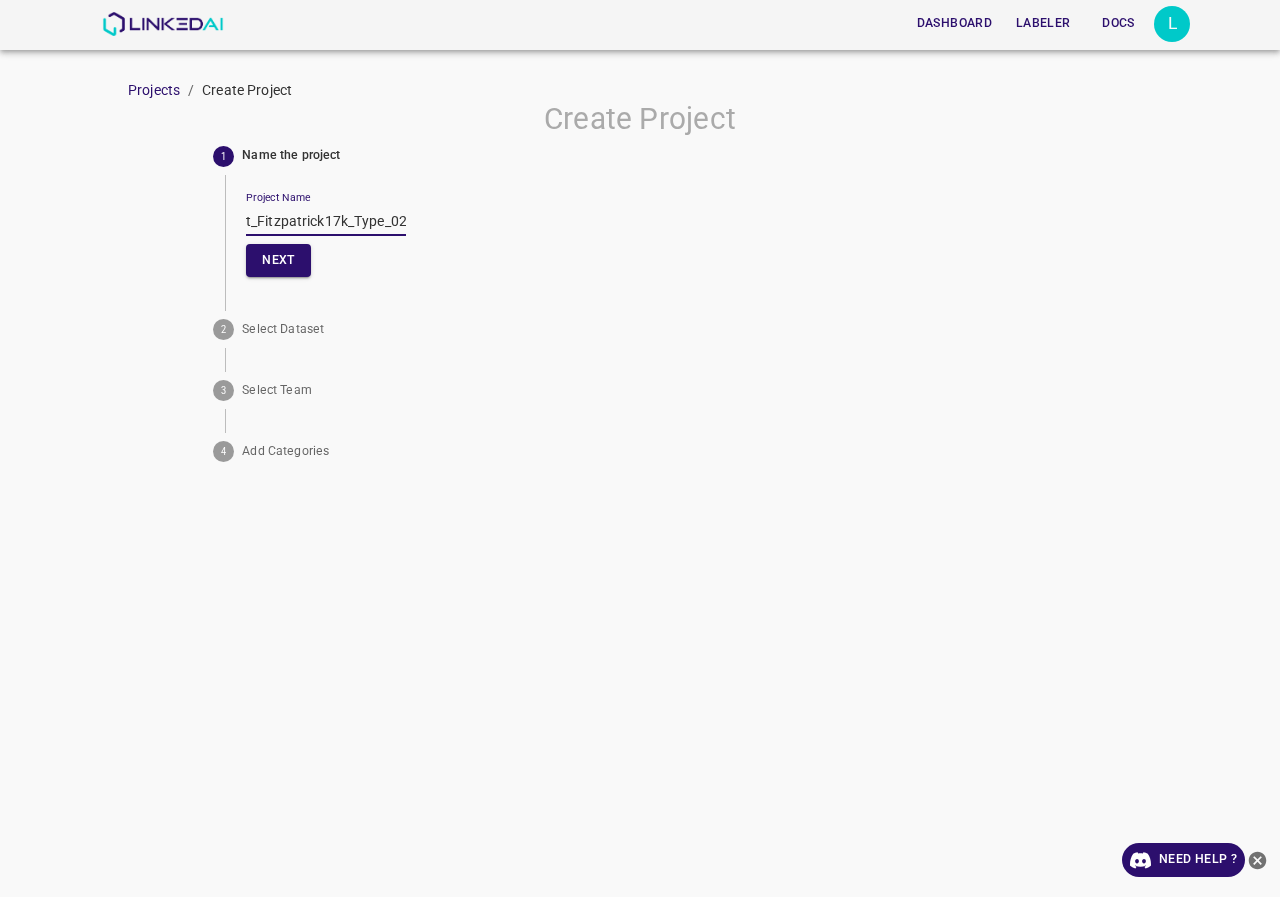 scroll, scrollTop: 0, scrollLeft: 35, axis: horizontal 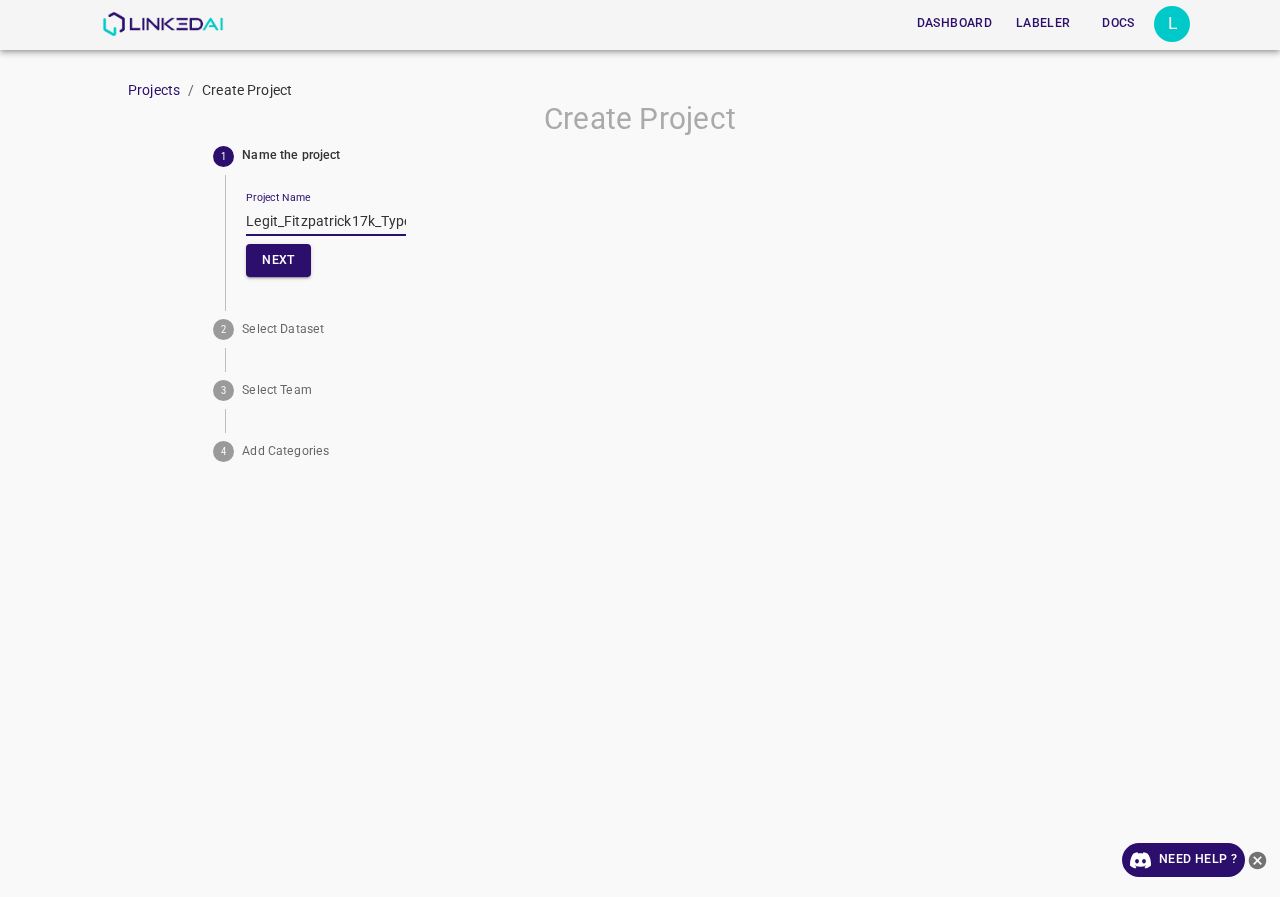 drag, startPoint x: 398, startPoint y: 218, endPoint x: 10, endPoint y: 225, distance: 388.06314 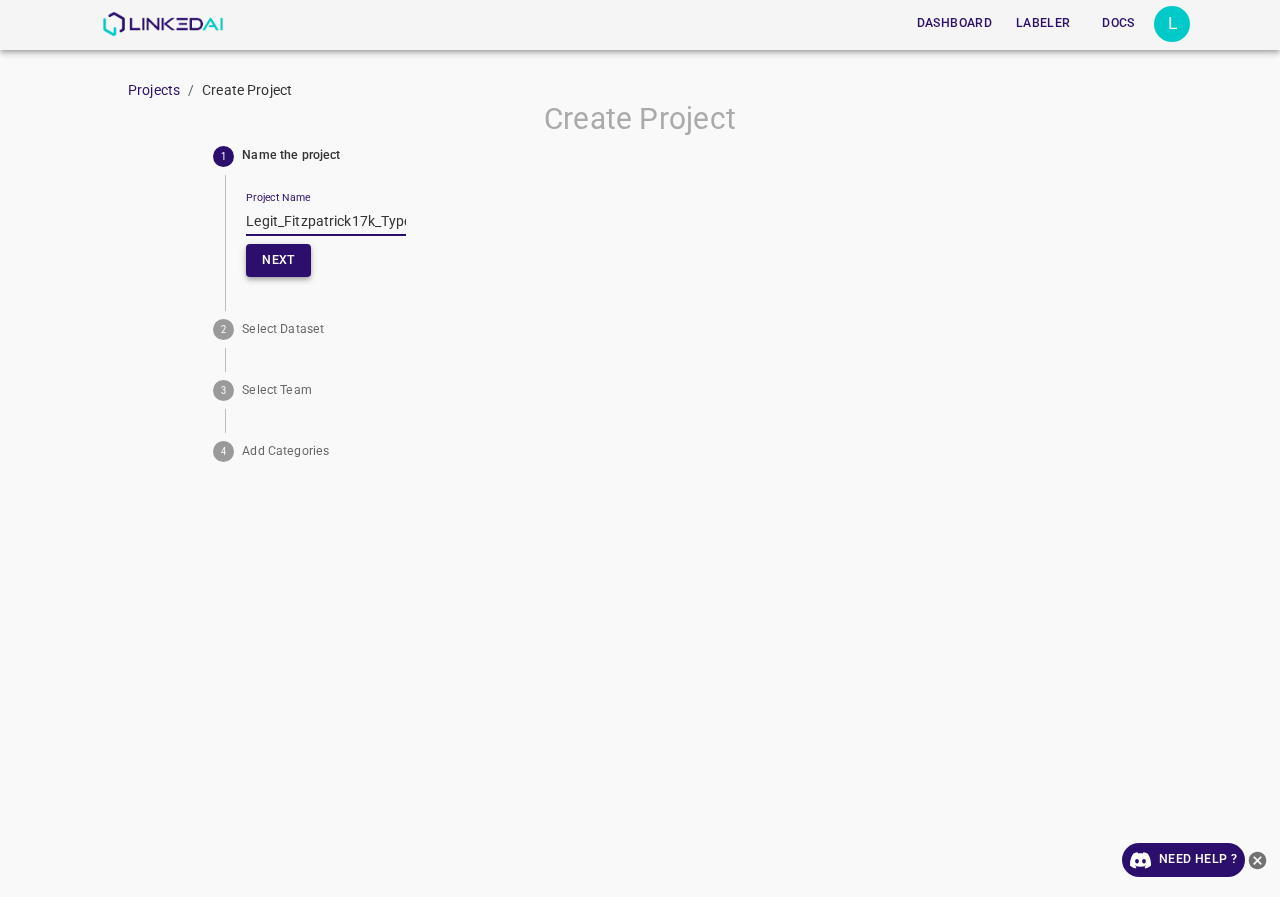 type on "Legit_Fitzpatrick17k_Type_02" 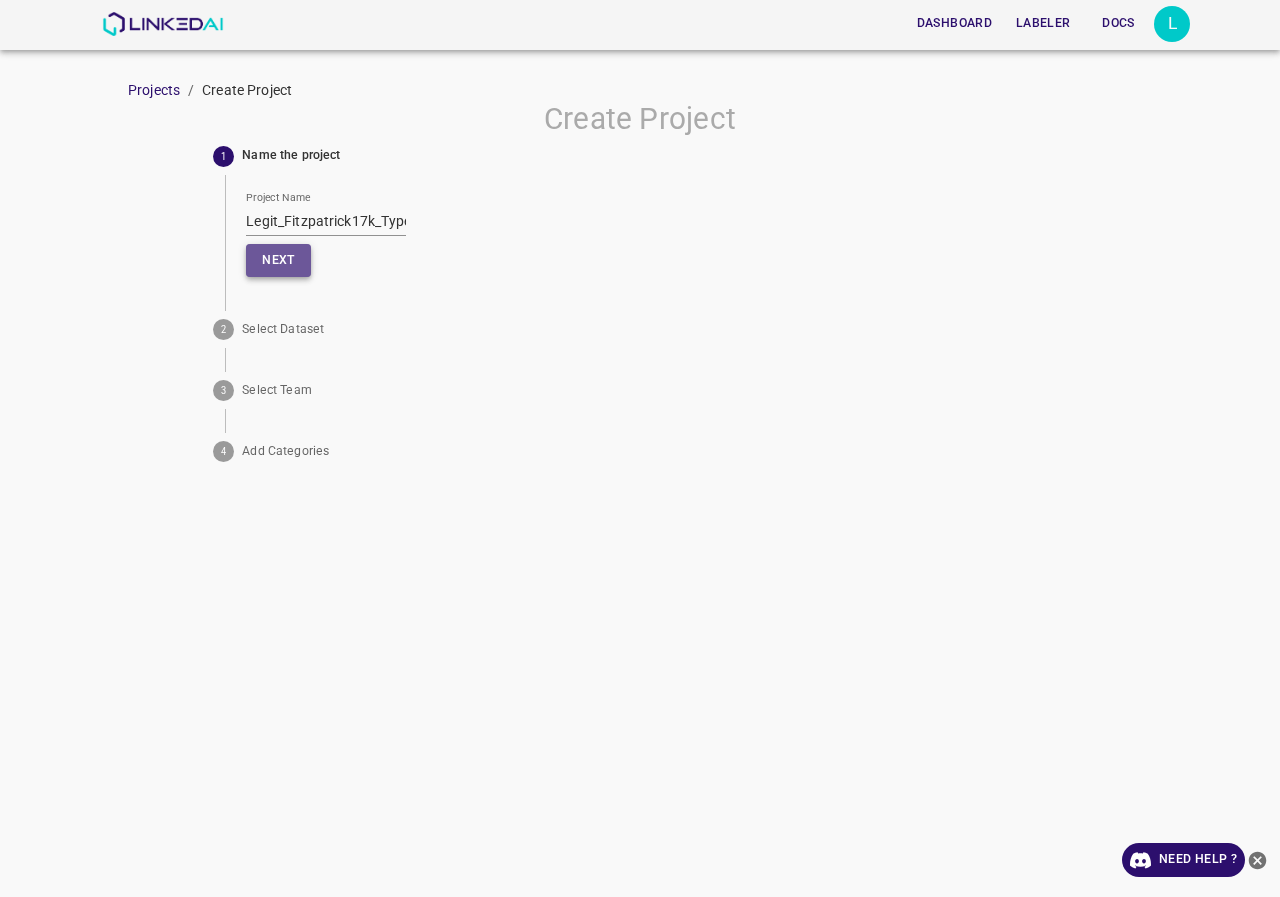 click on "Next" at bounding box center [278, 260] 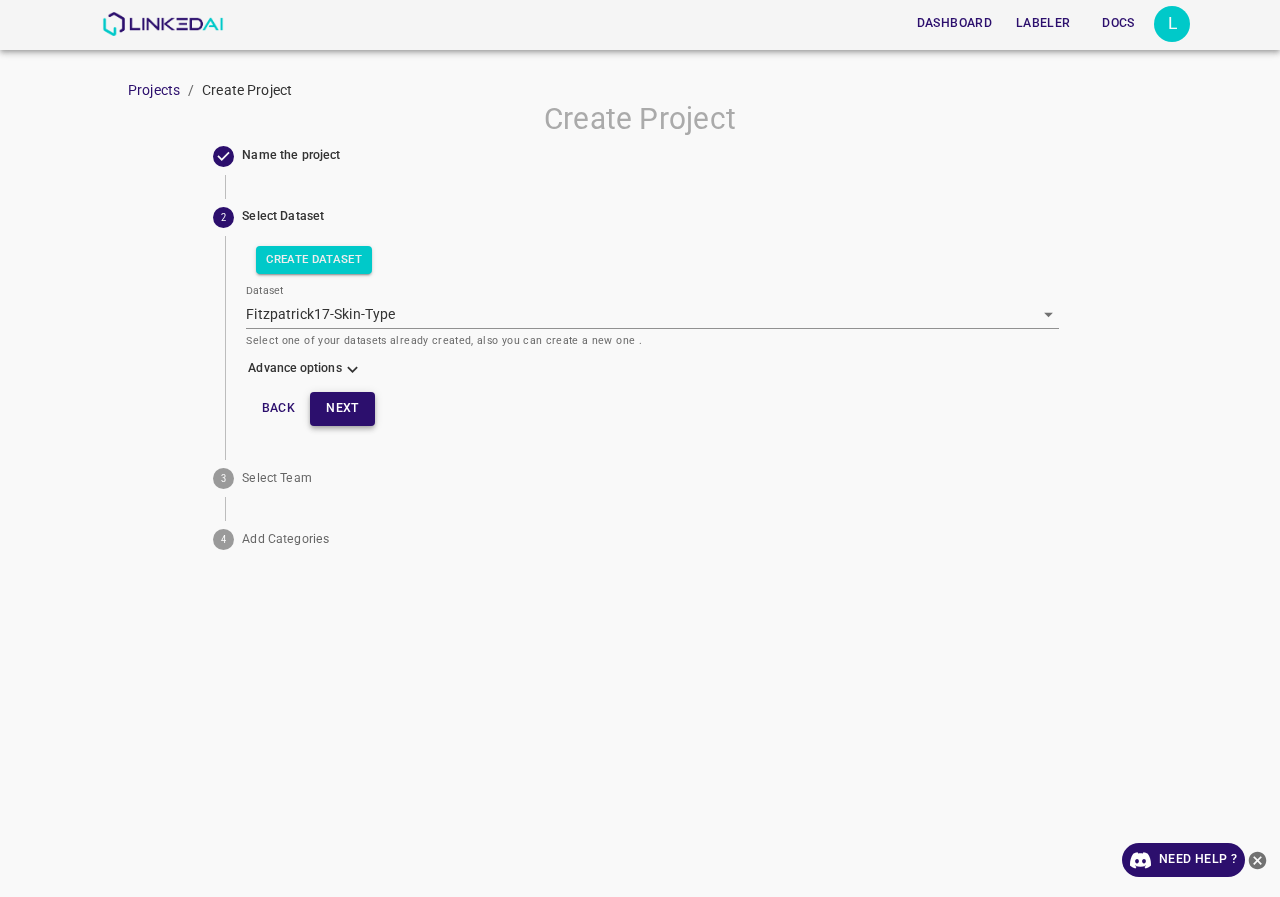 click on "Next" at bounding box center [342, 408] 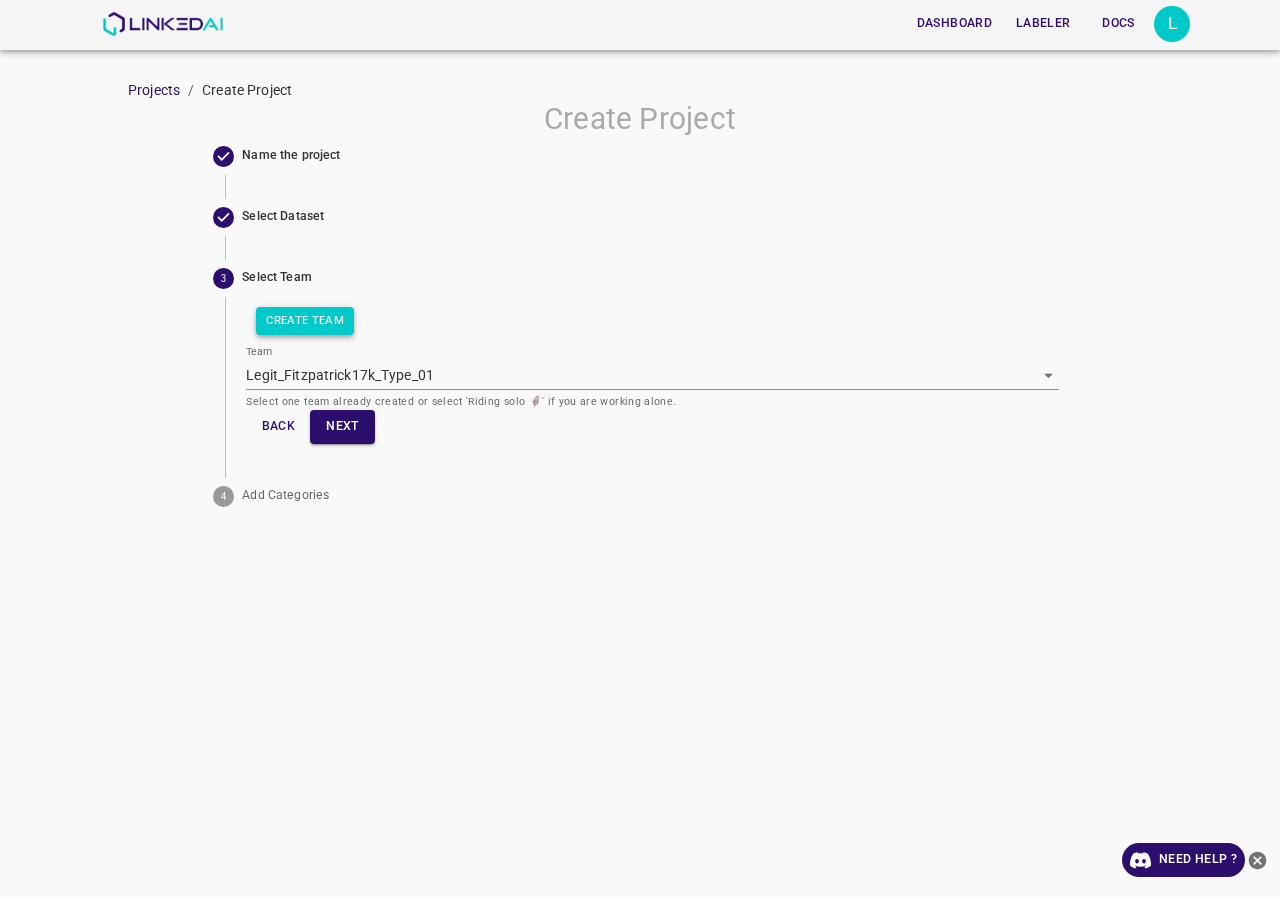 click on "Create Team" at bounding box center [305, 321] 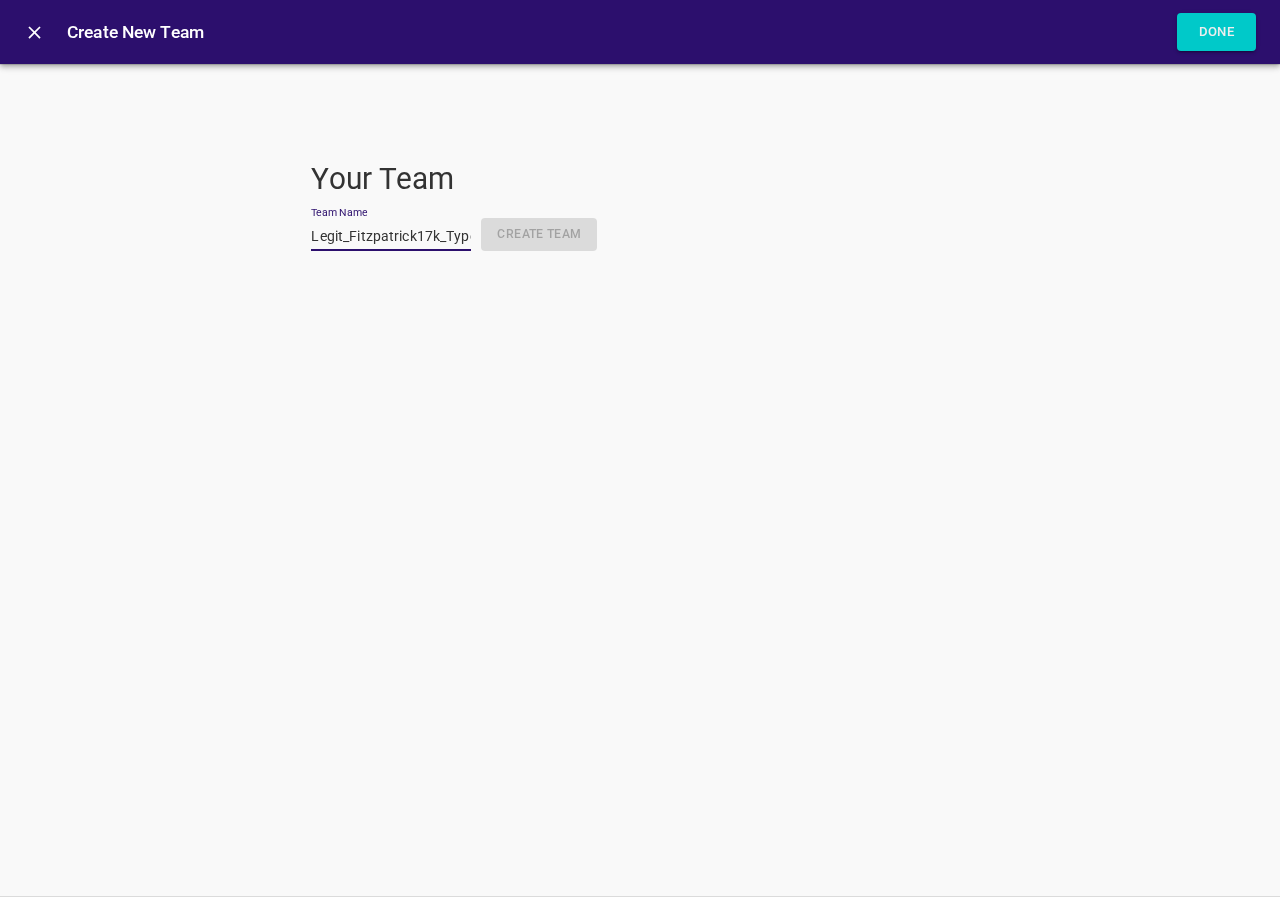 scroll, scrollTop: 0, scrollLeft: 35, axis: horizontal 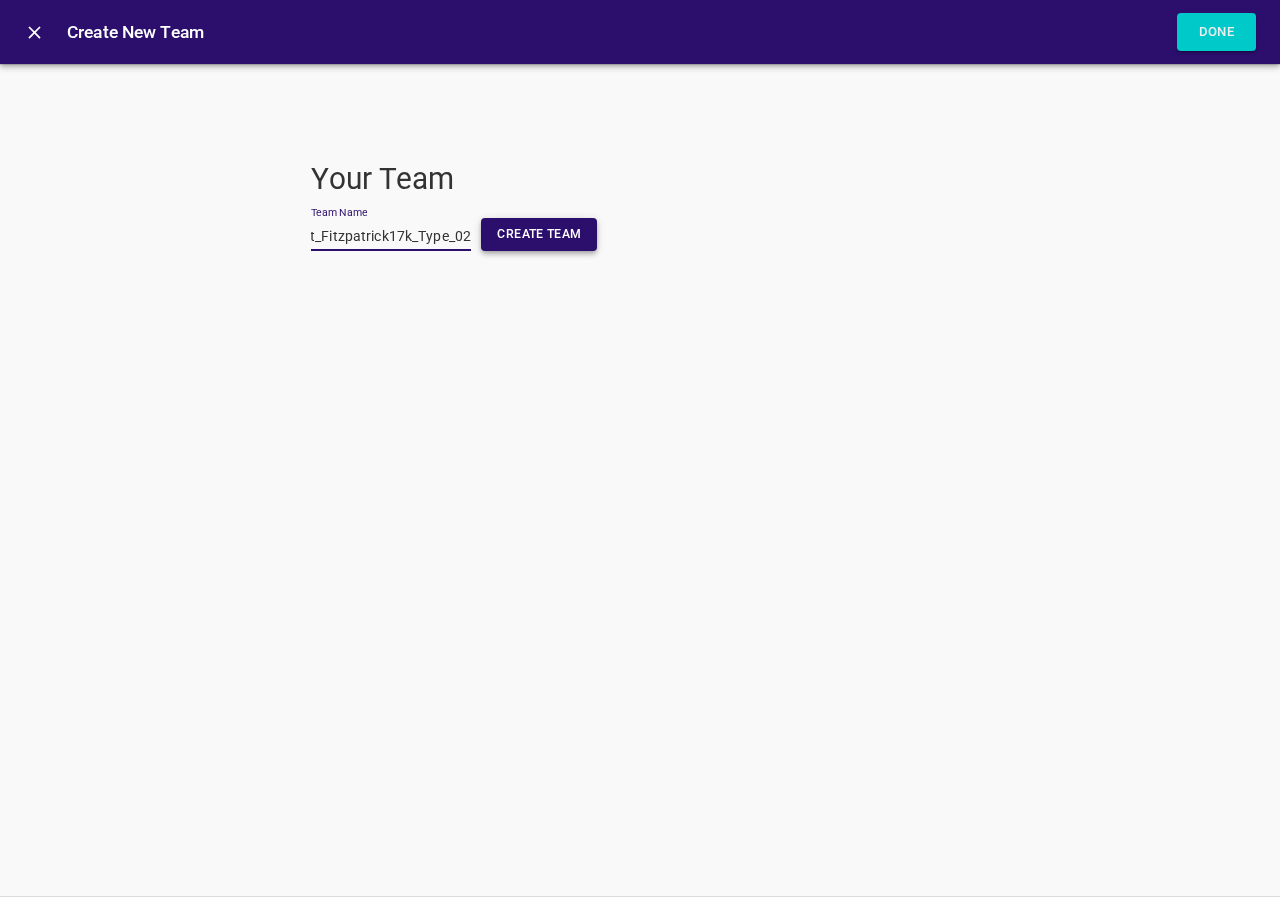 type on "Legit_Fitzpatrick17k_Type_02" 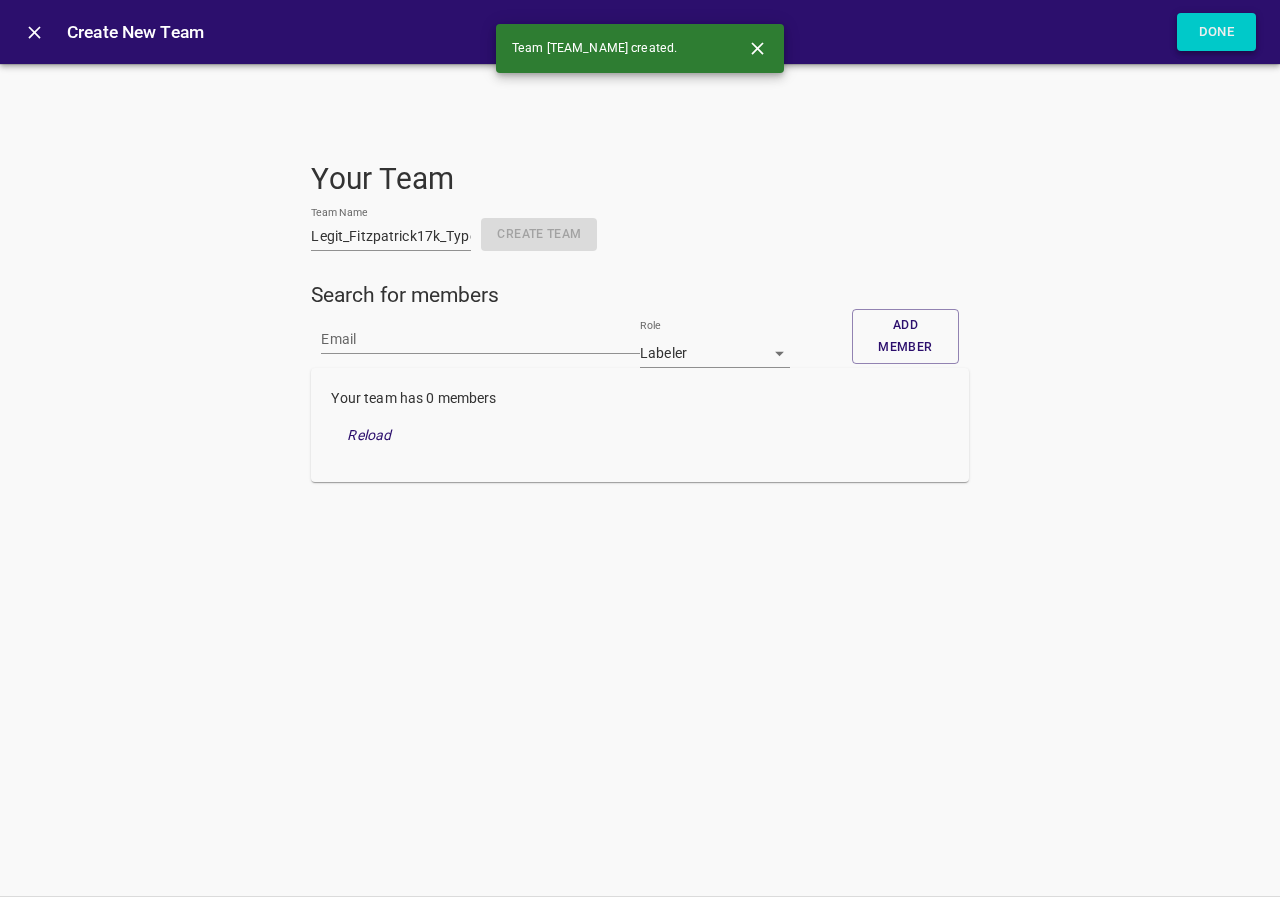 click on "Done" at bounding box center (1217, 32) 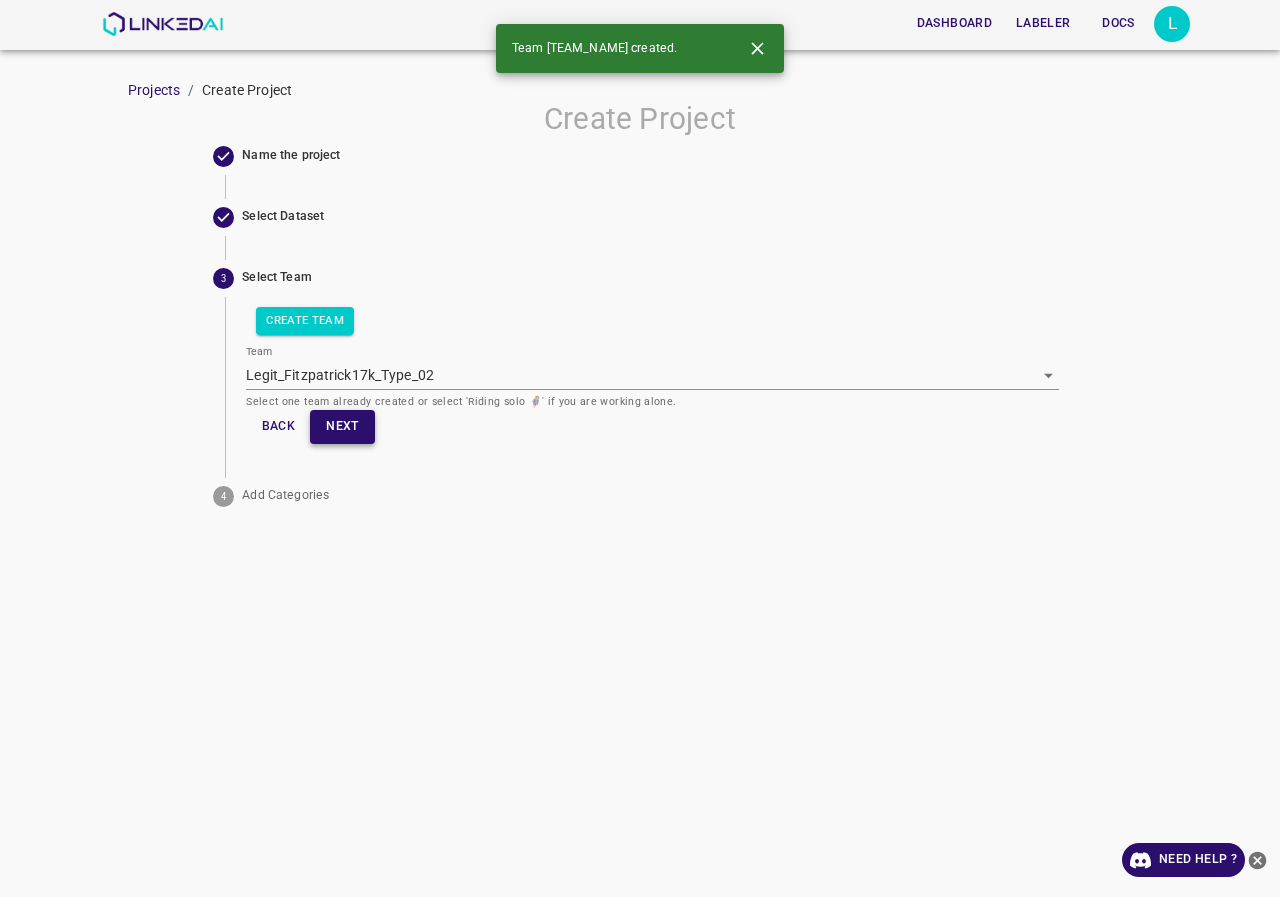 click on "Next" at bounding box center [342, 426] 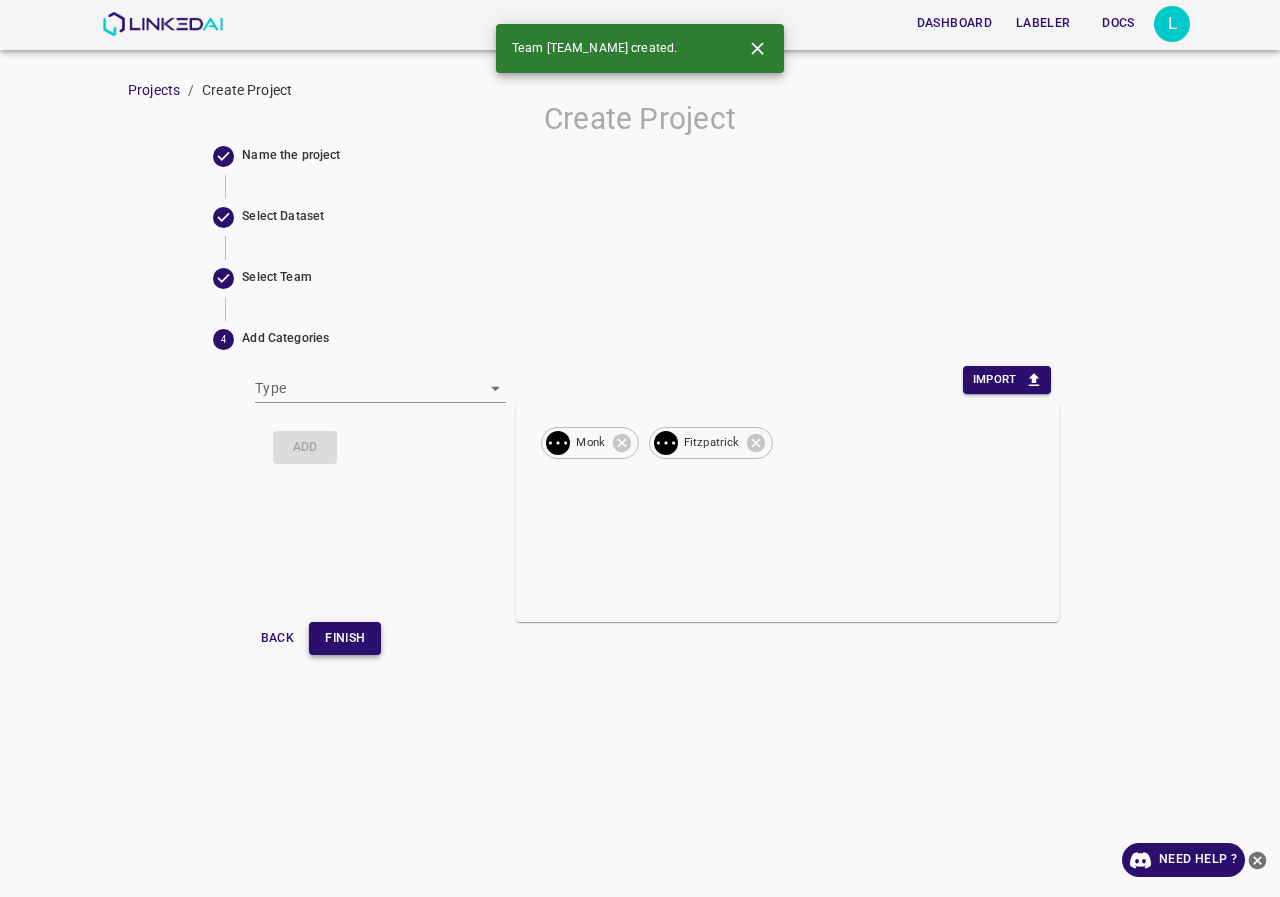 click on "Finish" at bounding box center (345, 638) 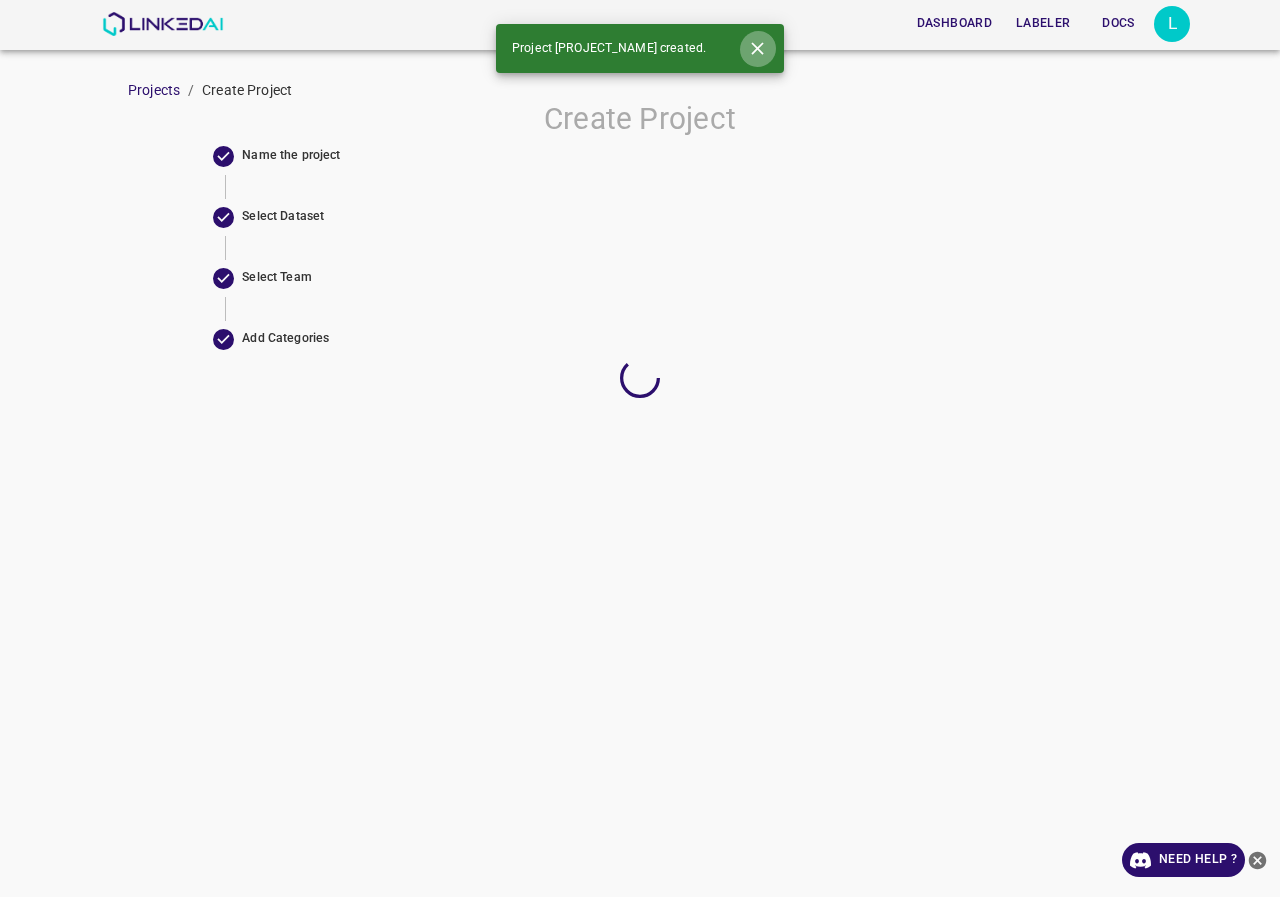 click at bounding box center (757, 48) 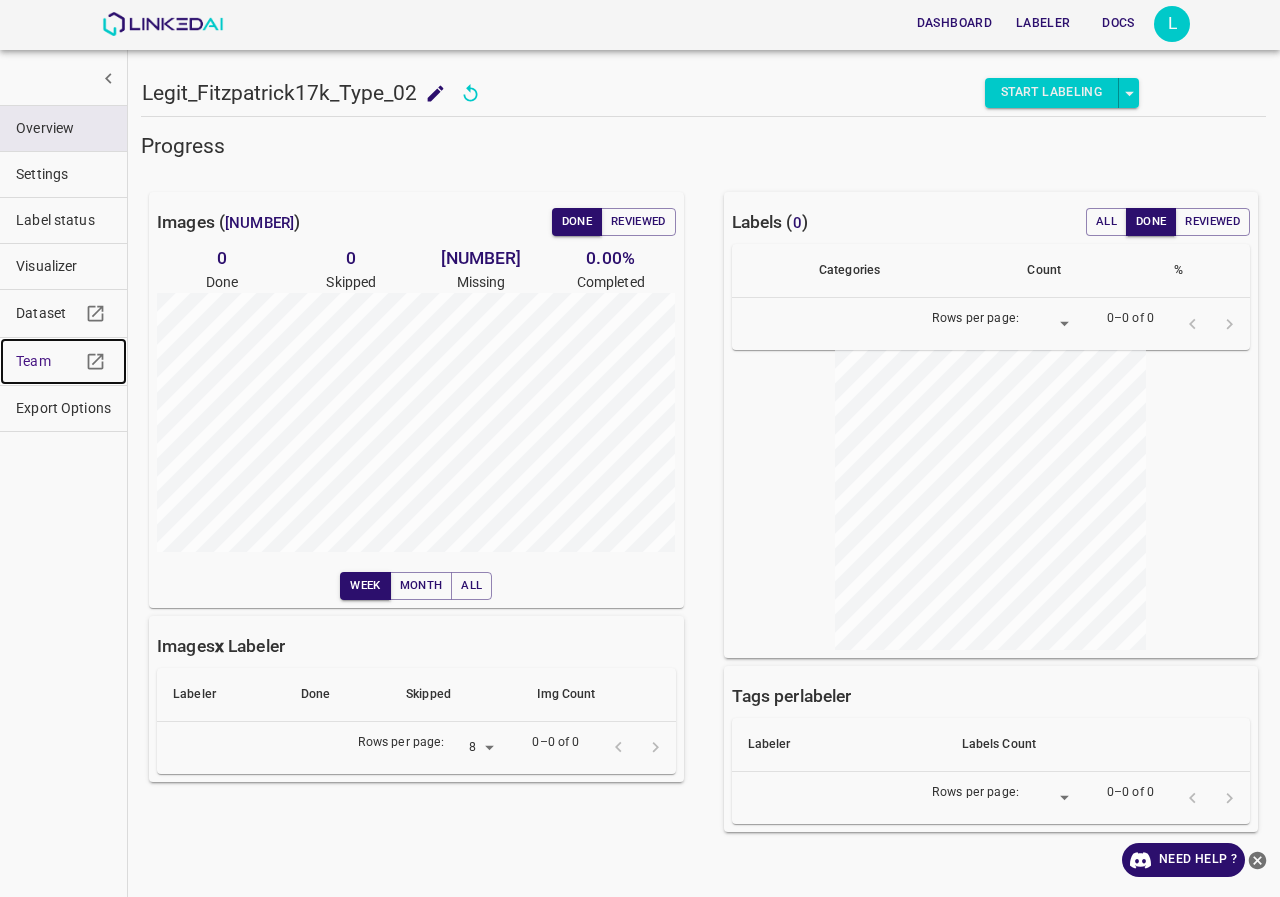 click on "Team" at bounding box center [48, 361] 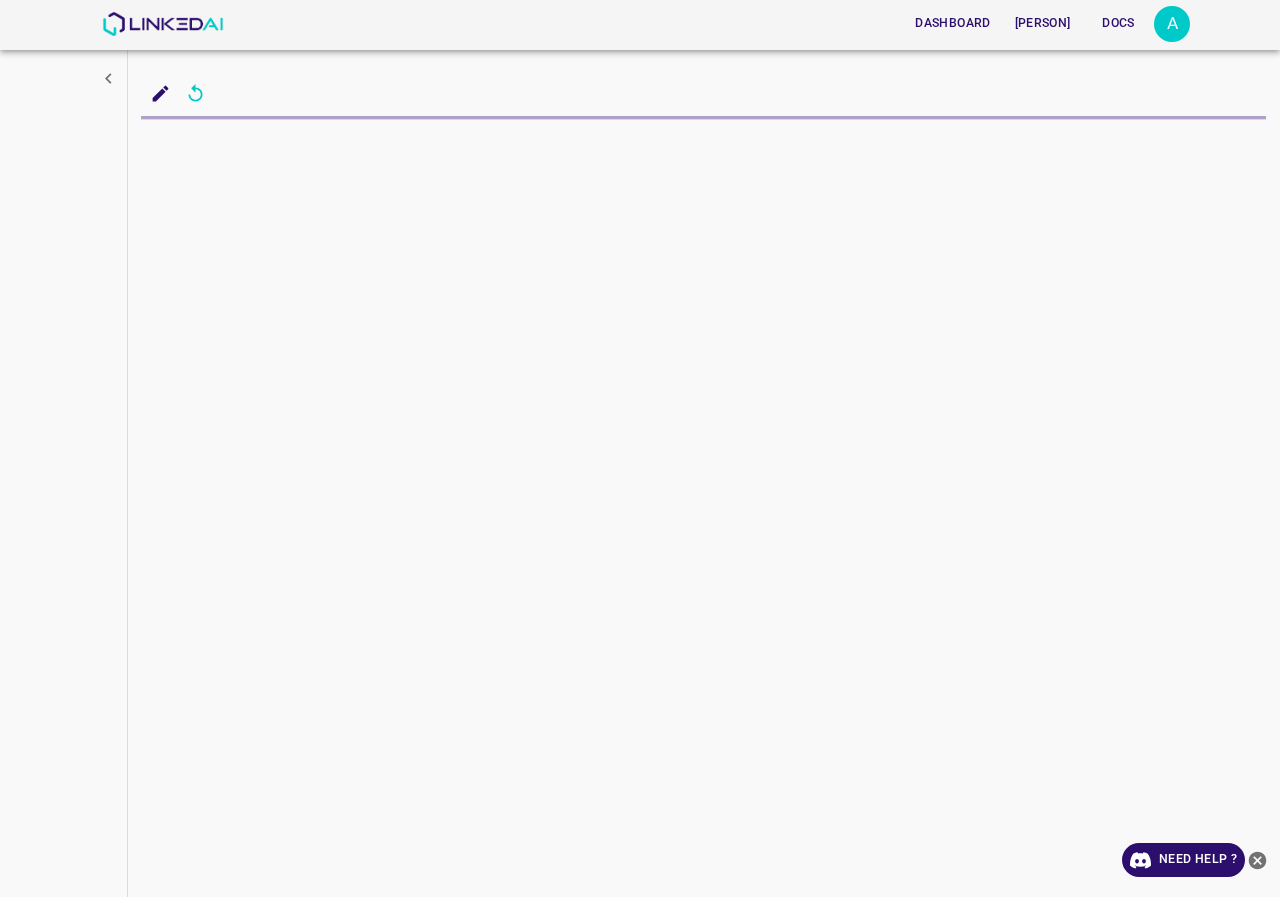scroll, scrollTop: 0, scrollLeft: 0, axis: both 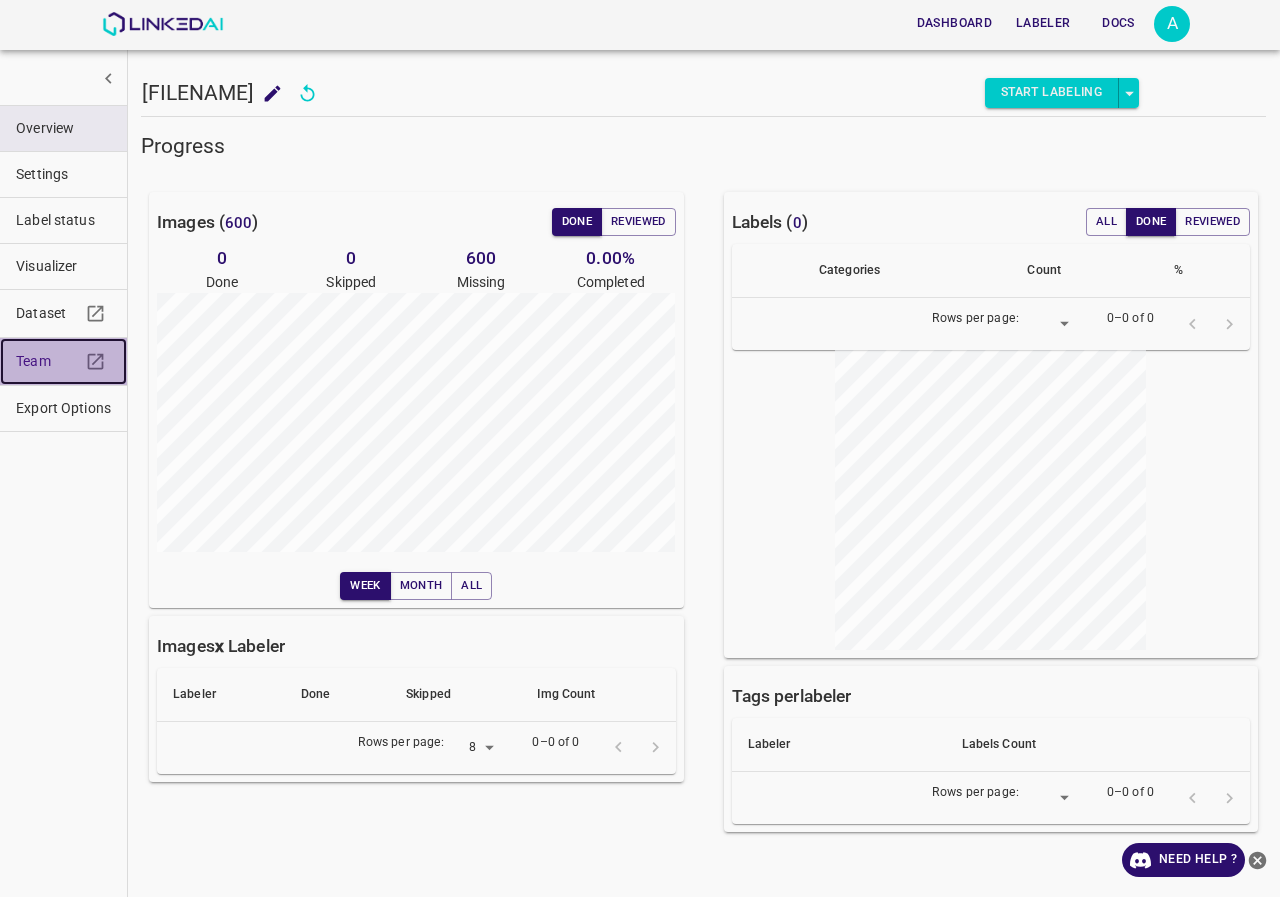 click on "Team" at bounding box center [63, 361] 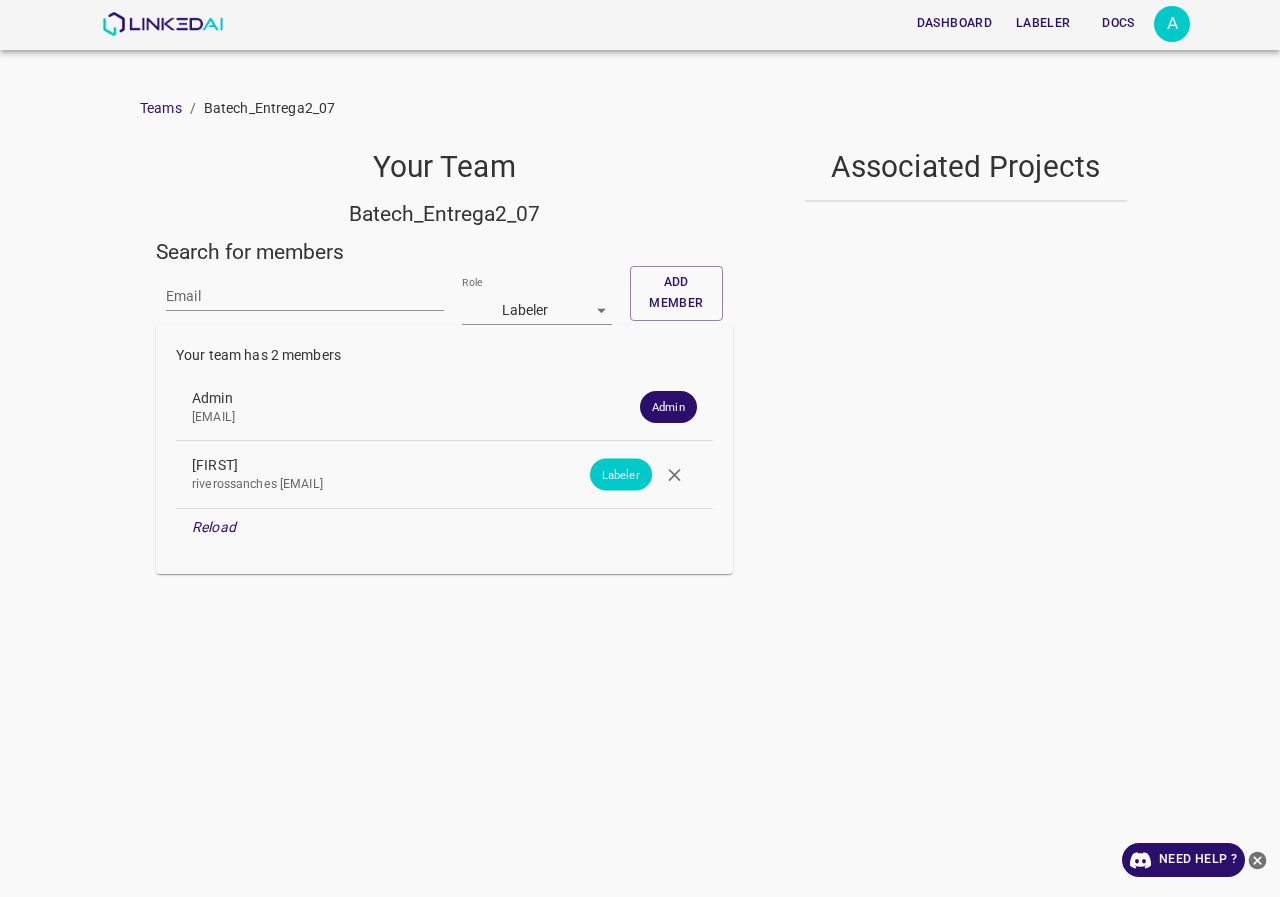 scroll, scrollTop: 0, scrollLeft: 0, axis: both 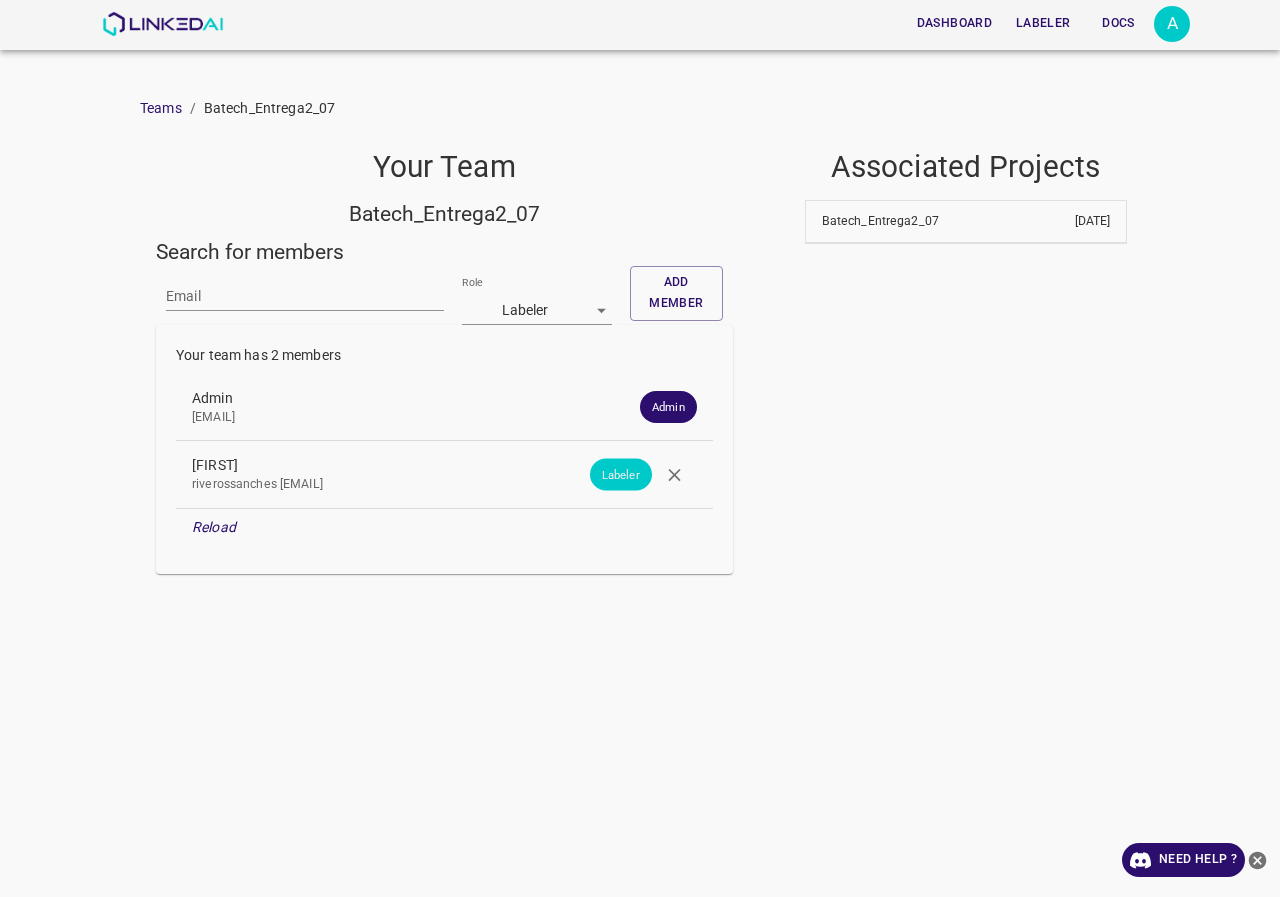 click at bounding box center [674, 474] 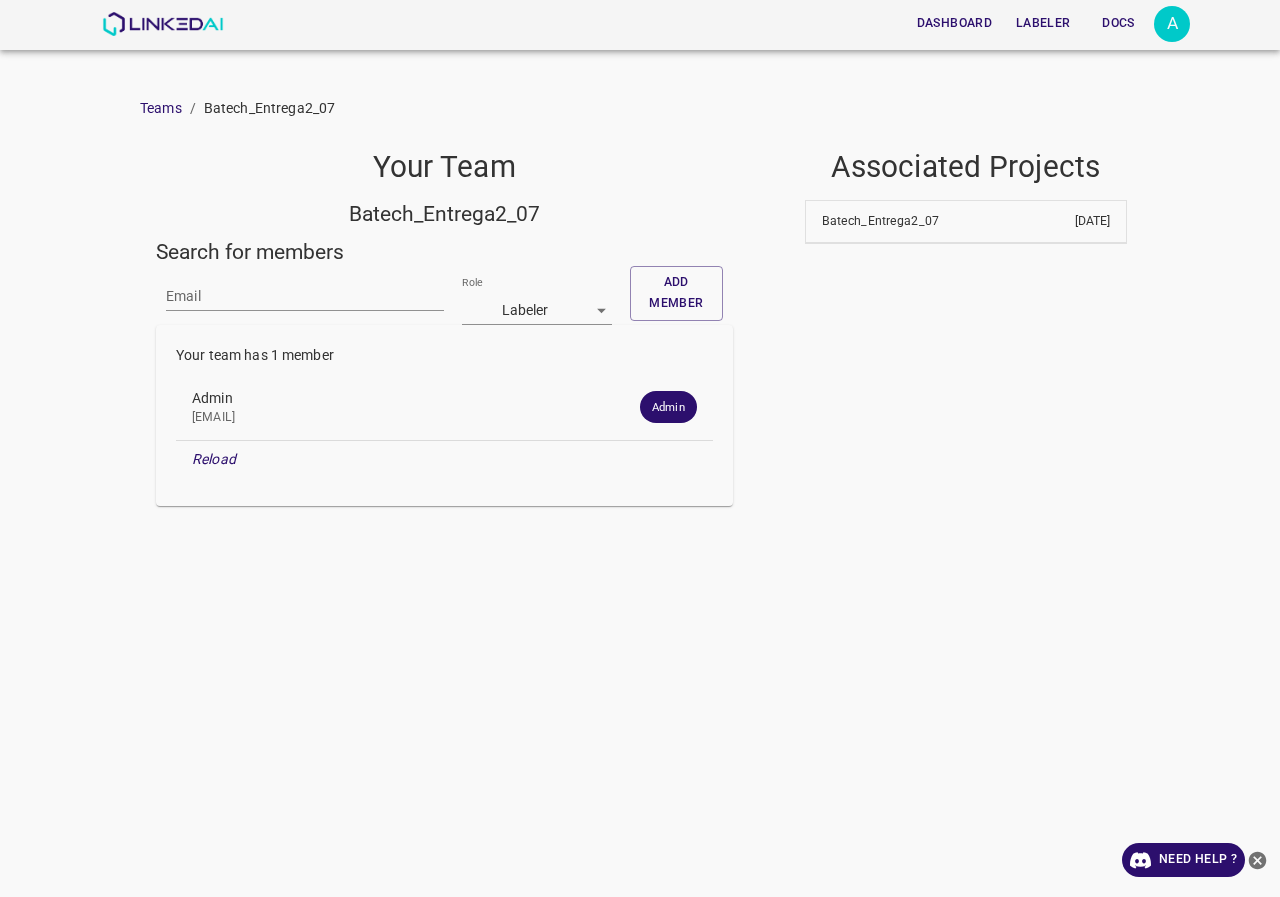 click on "Email" at bounding box center [305, 295] 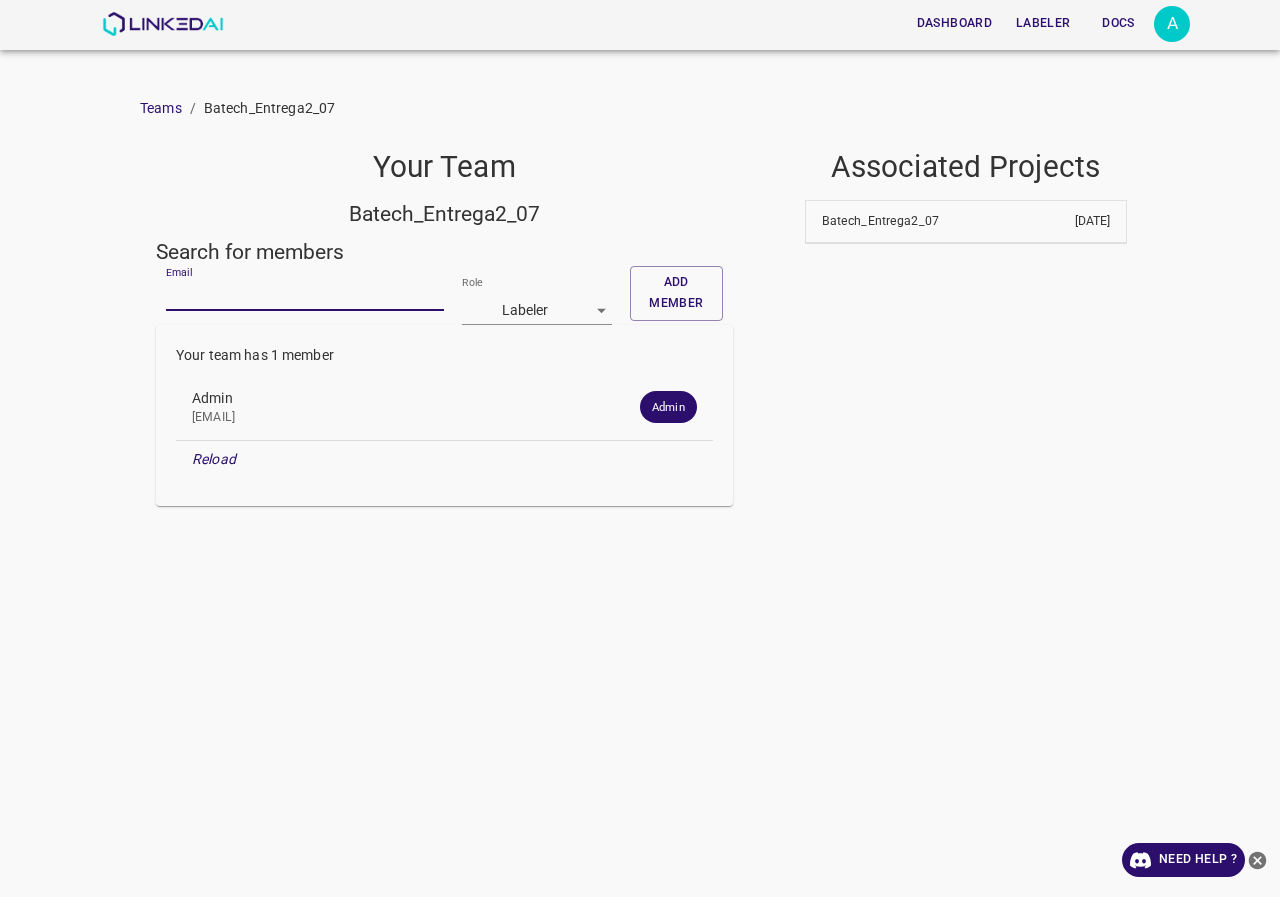 click on "Email" at bounding box center (305, 296) 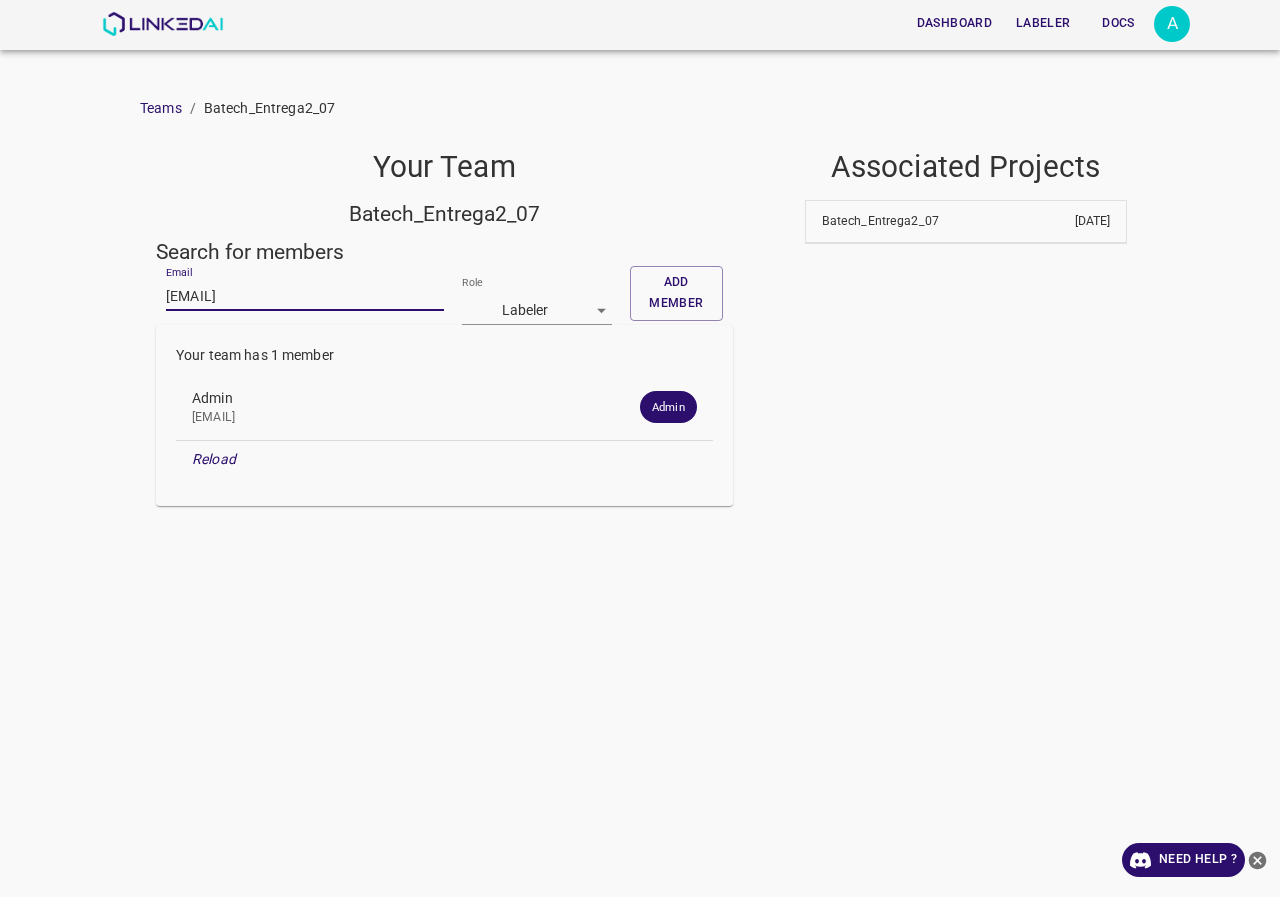 type on "despaca@gmail.com" 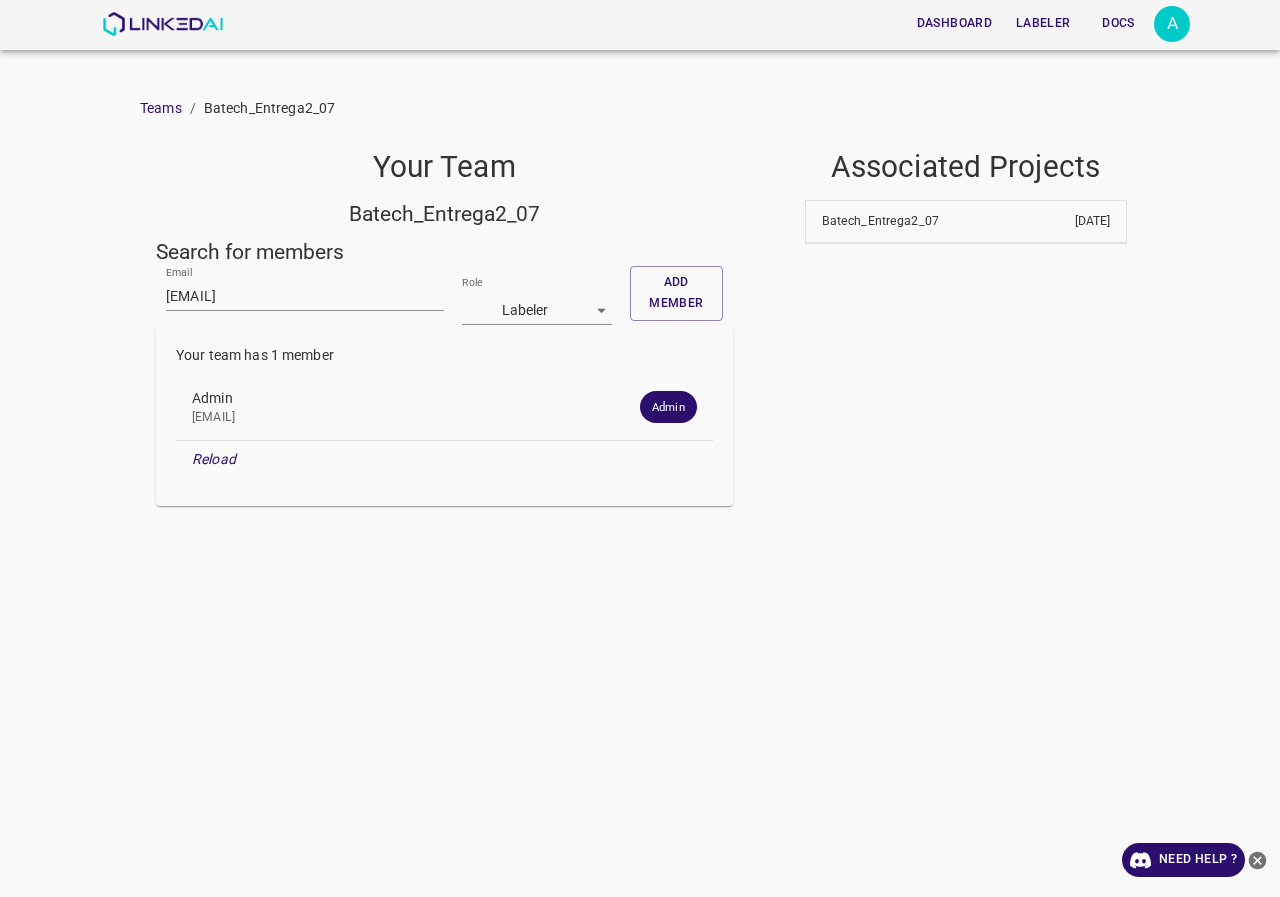 click on "Your Team Batech_Entrega2_07 Search for members Email despaca@gmail.com Role Labeler [object Object] Add member Your team has 1 member Admin admin@linkedai.co Admin Reload Associated Projects Batech_Entrega2_07 2025-06-29" at bounding box center (648, 319) 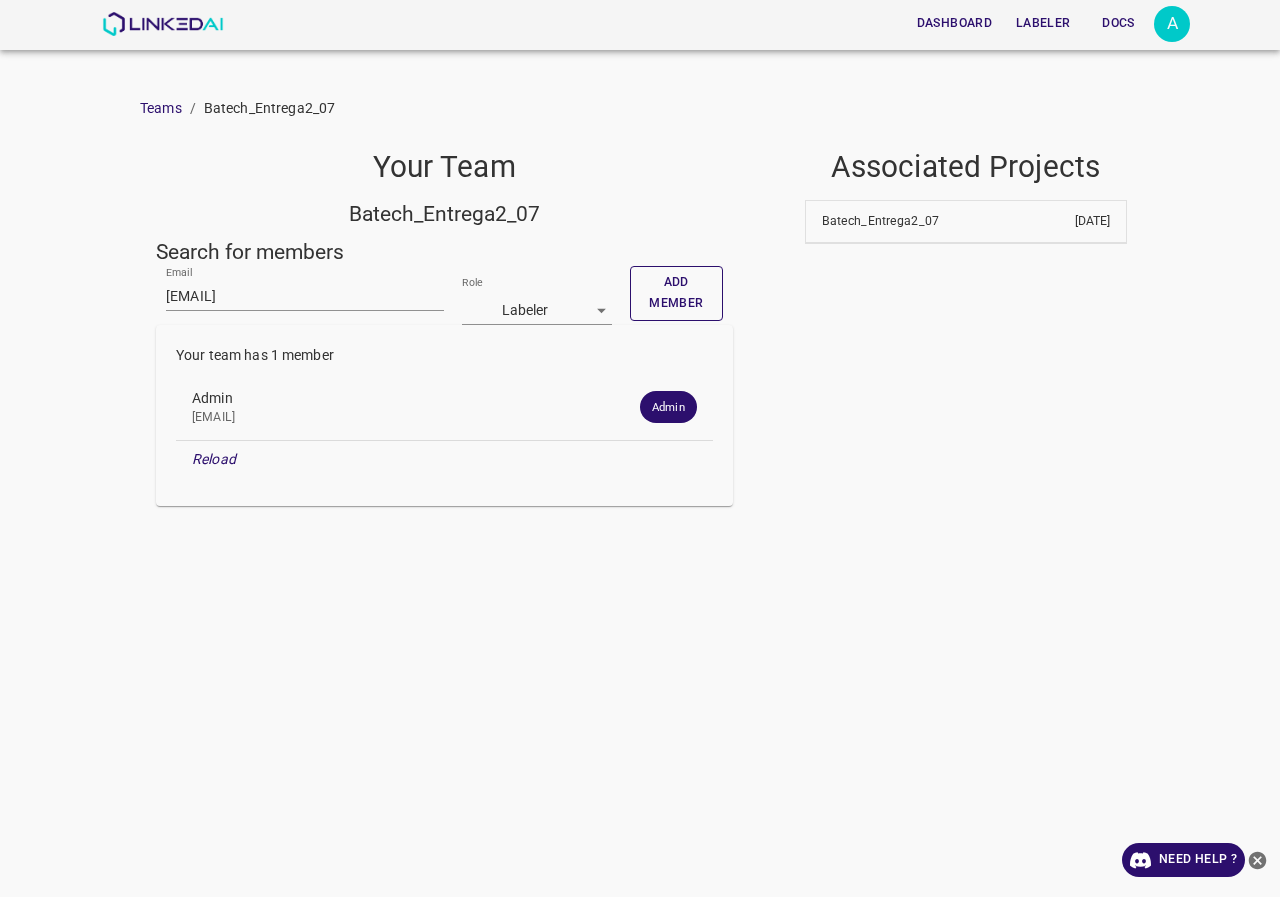 click on "Add member" at bounding box center [676, 293] 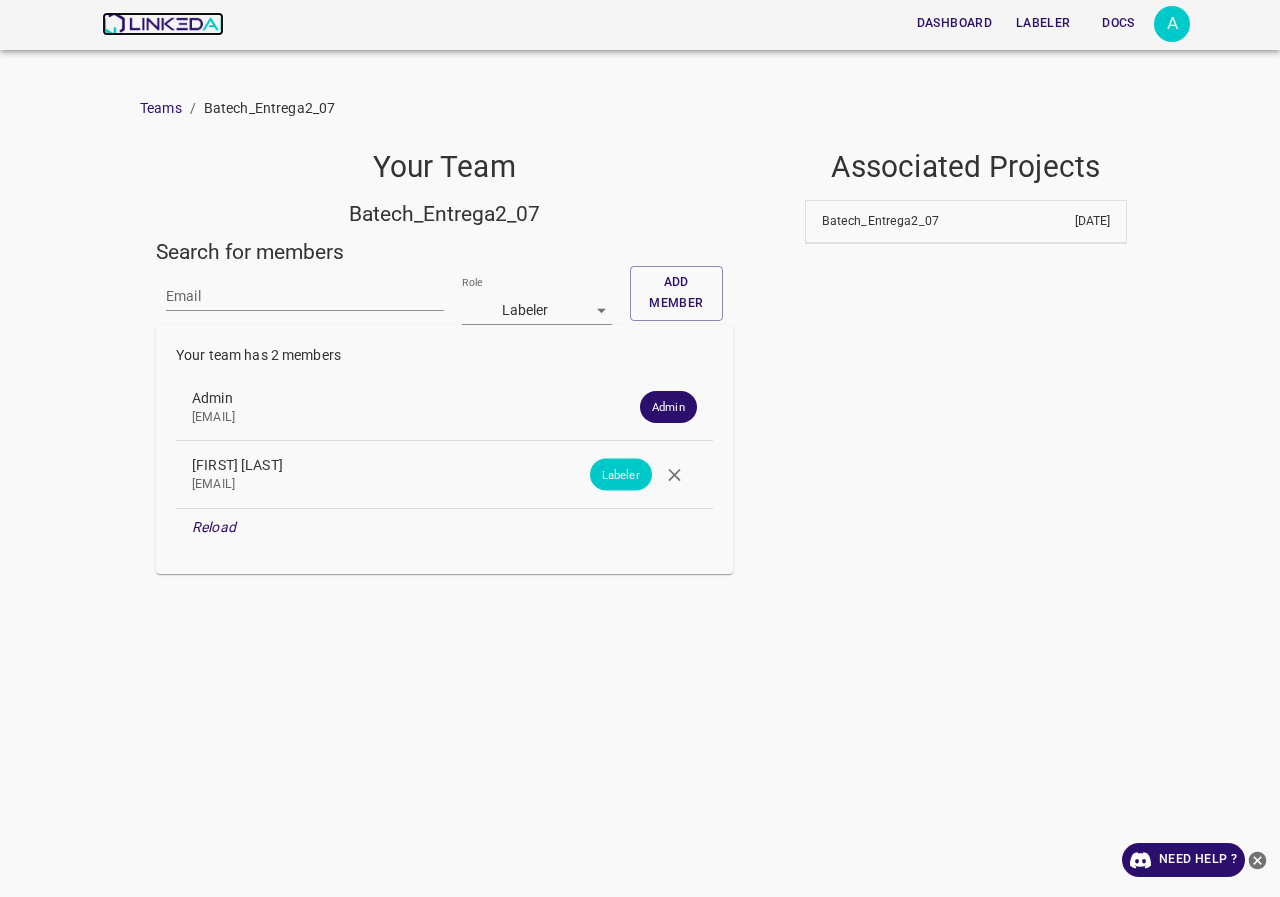 click at bounding box center (162, 24) 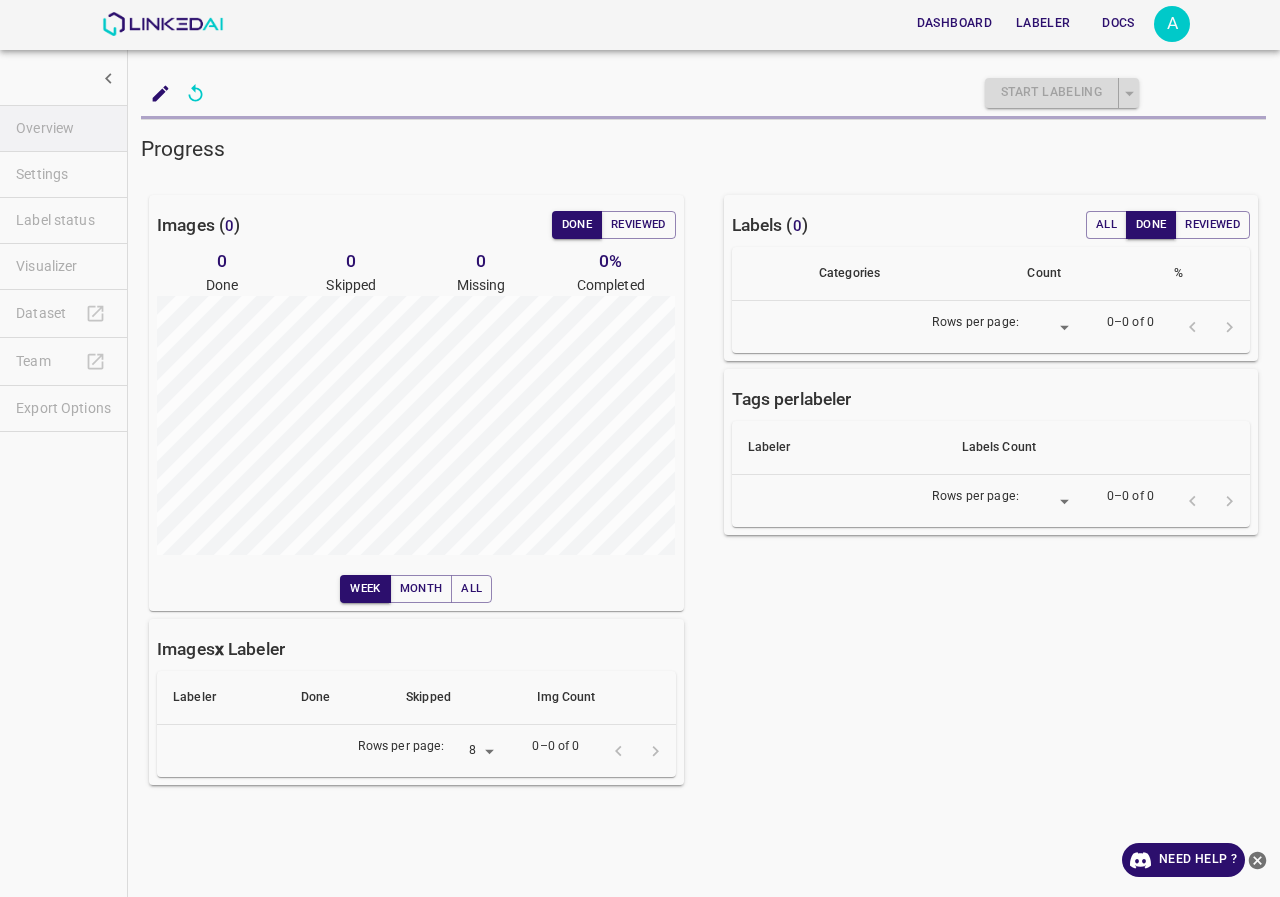 scroll, scrollTop: 0, scrollLeft: 0, axis: both 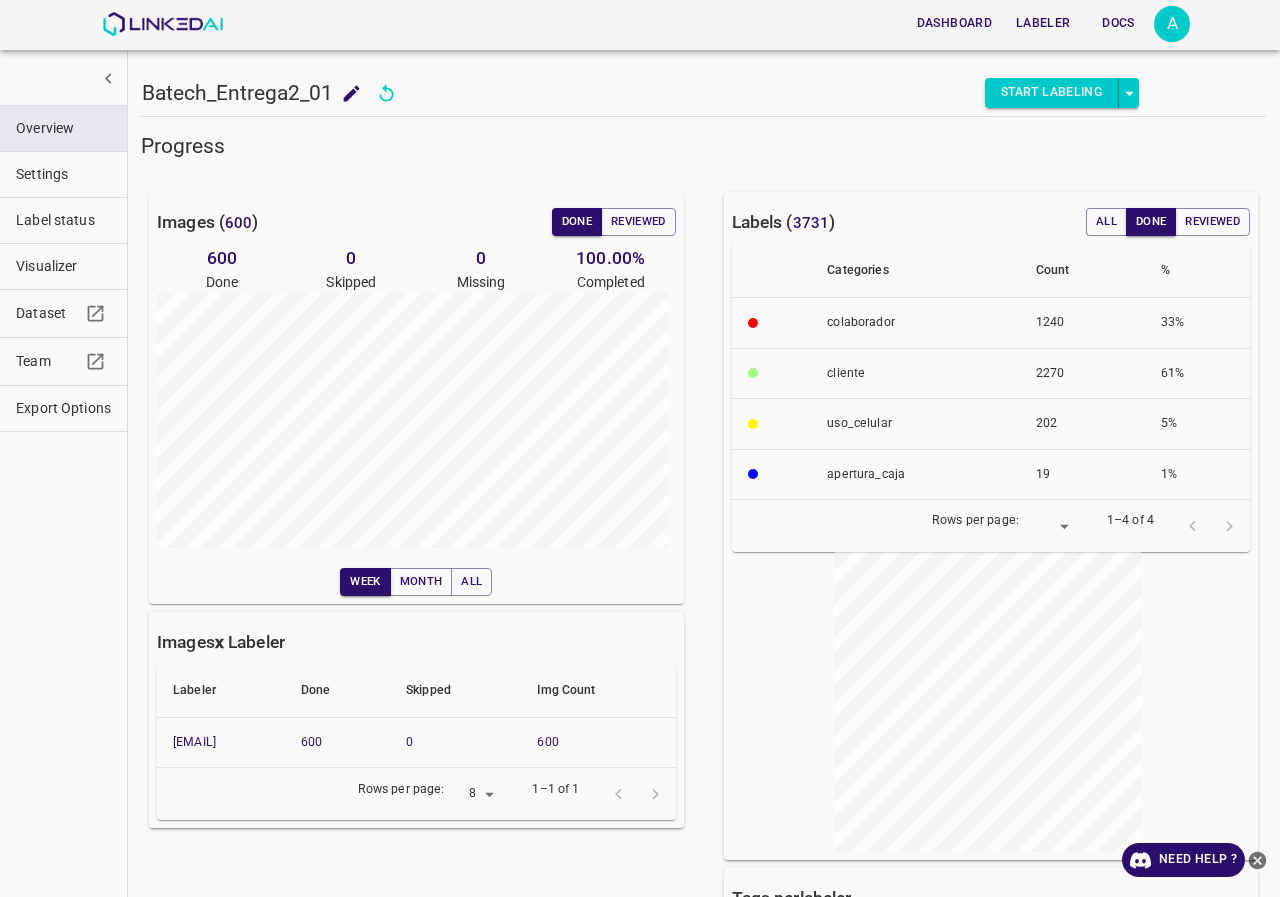 drag, startPoint x: 293, startPoint y: 747, endPoint x: 157, endPoint y: 760, distance: 136.6199 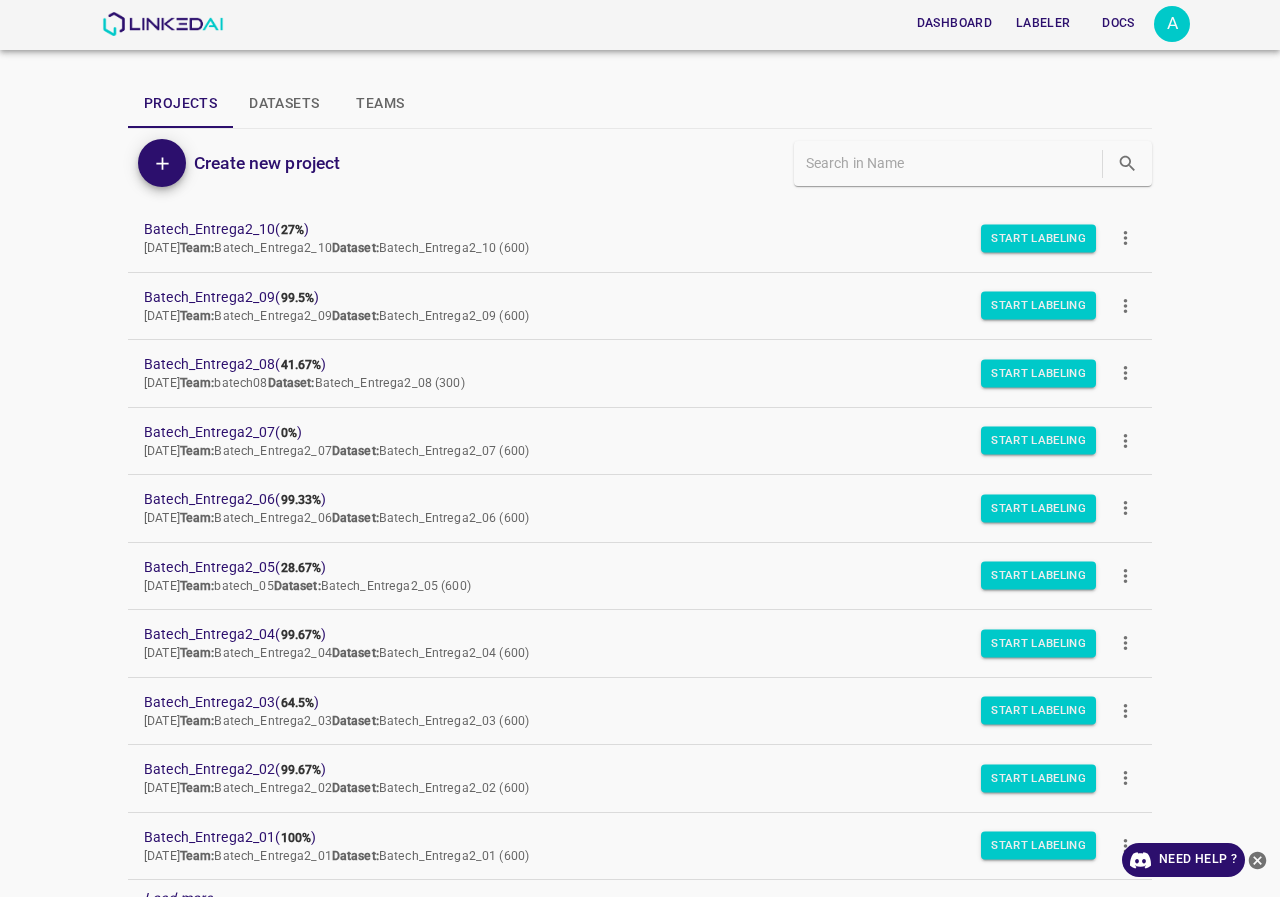 scroll, scrollTop: 0, scrollLeft: 0, axis: both 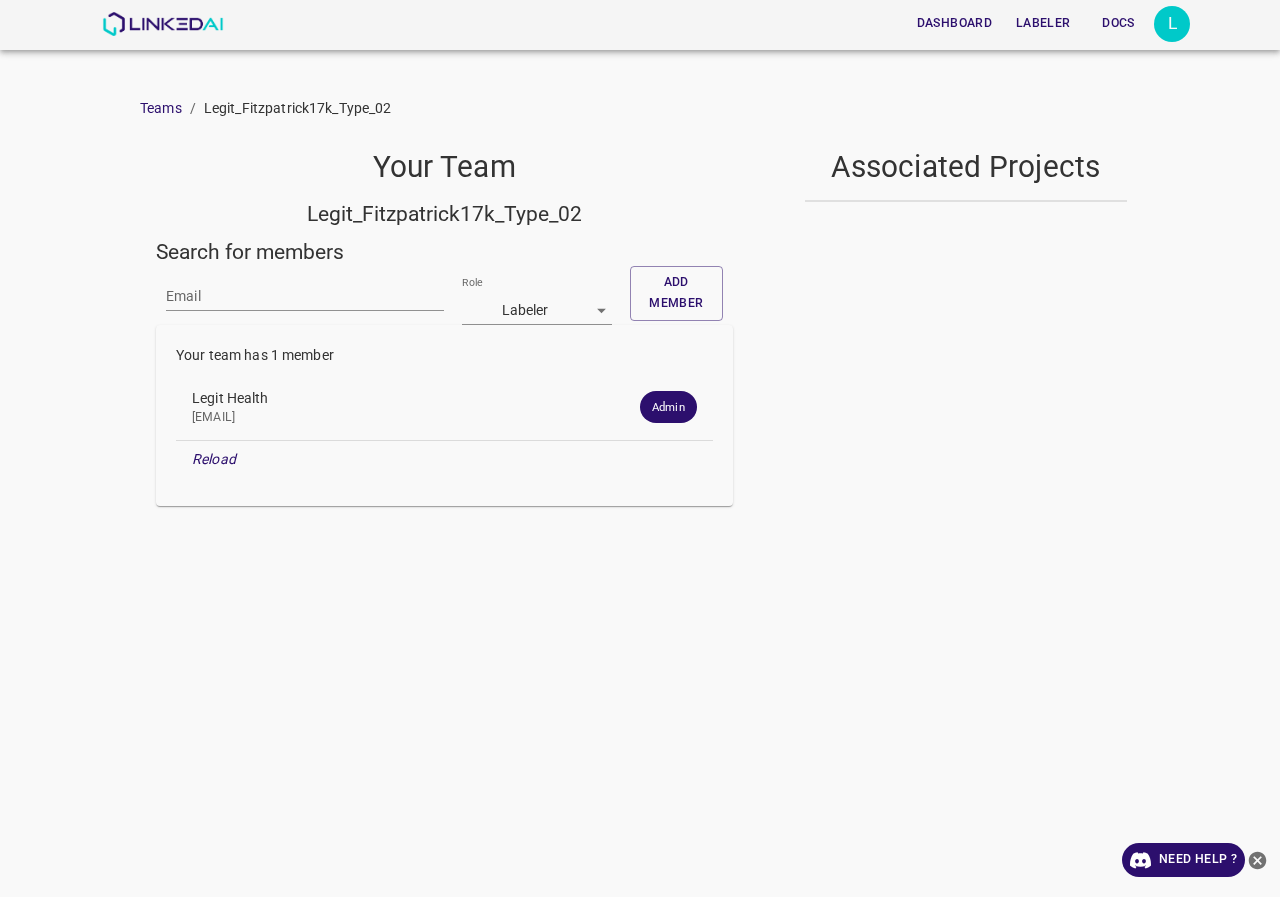 click on "Email" at bounding box center [305, 295] 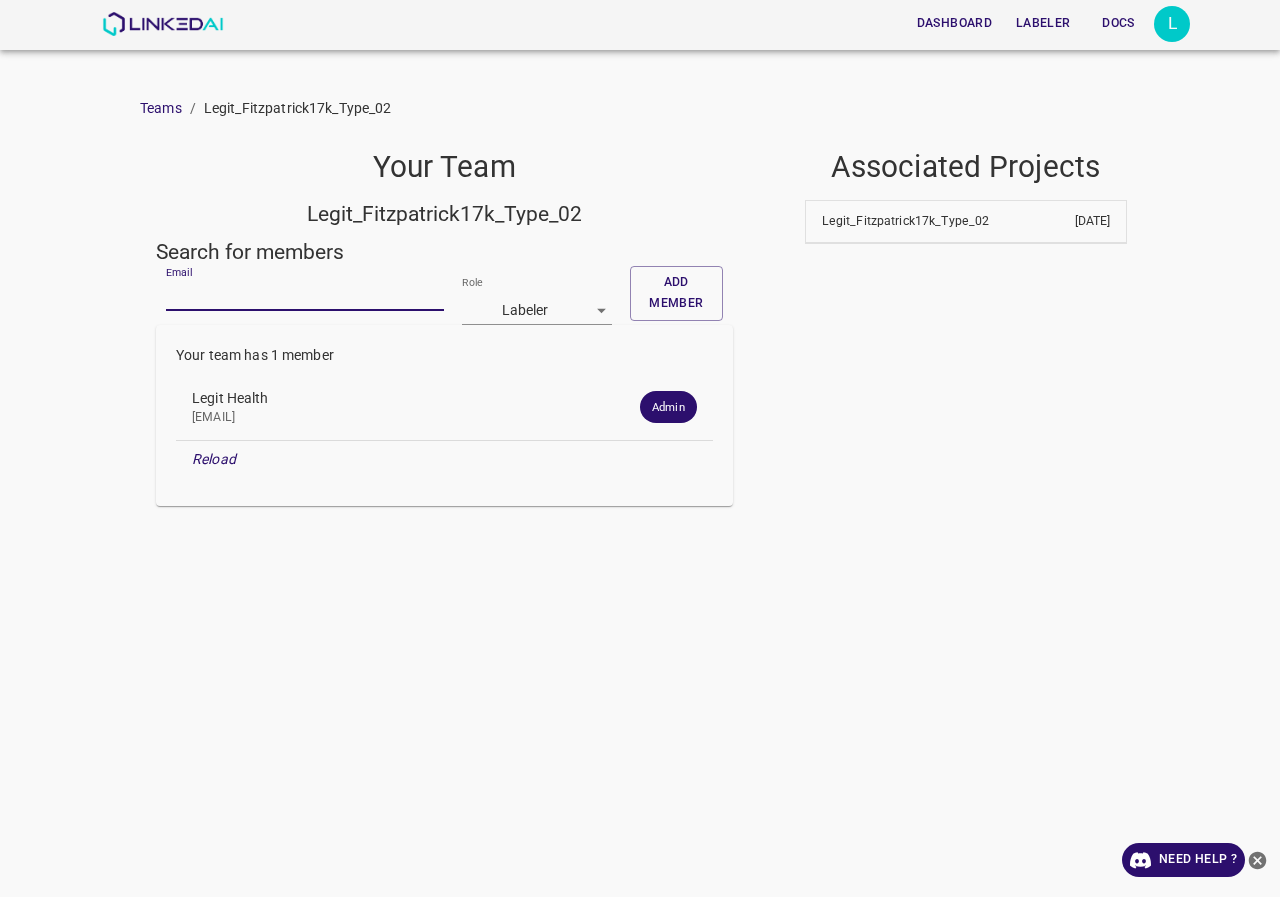 paste on "[EMAIL]" 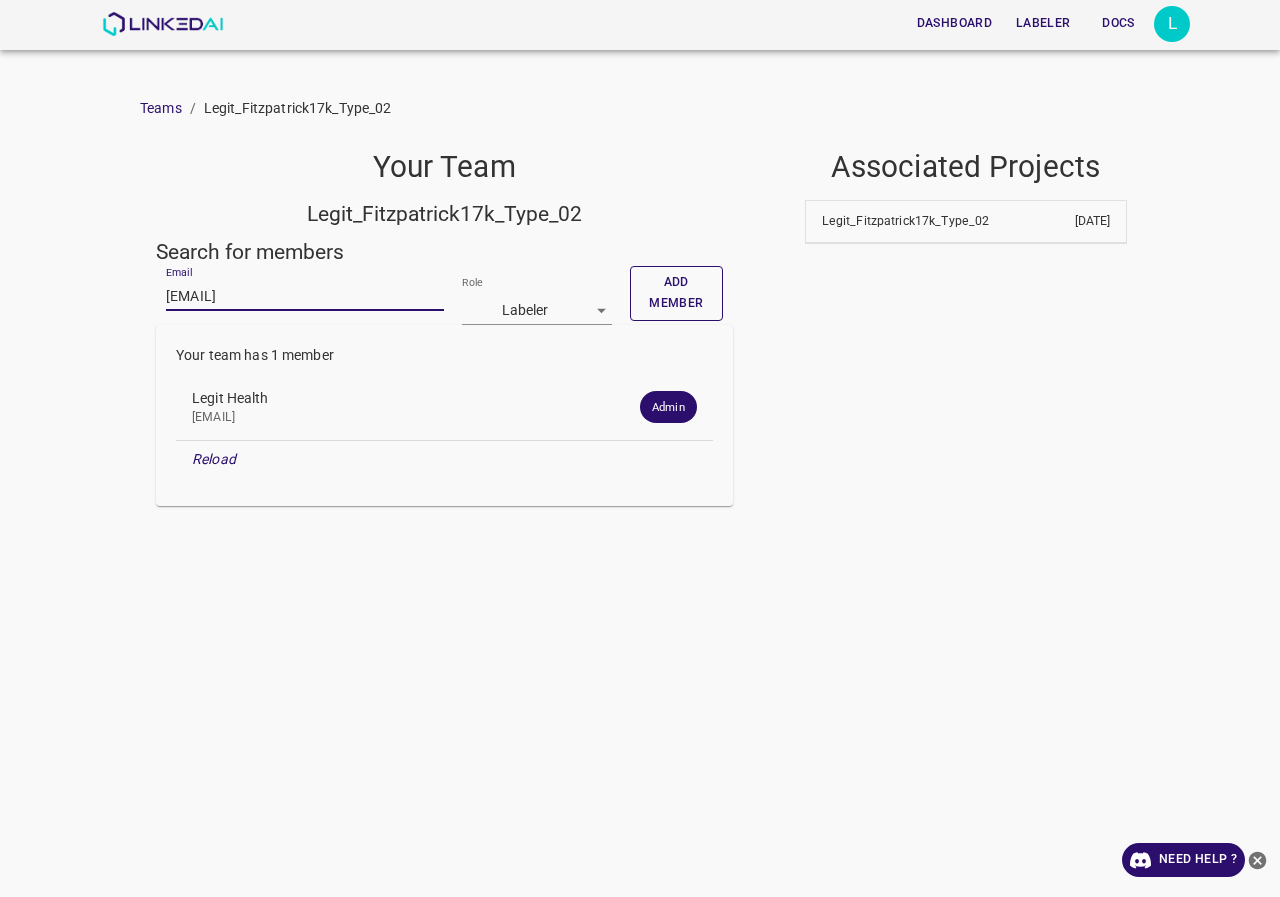 type on "[EMAIL]" 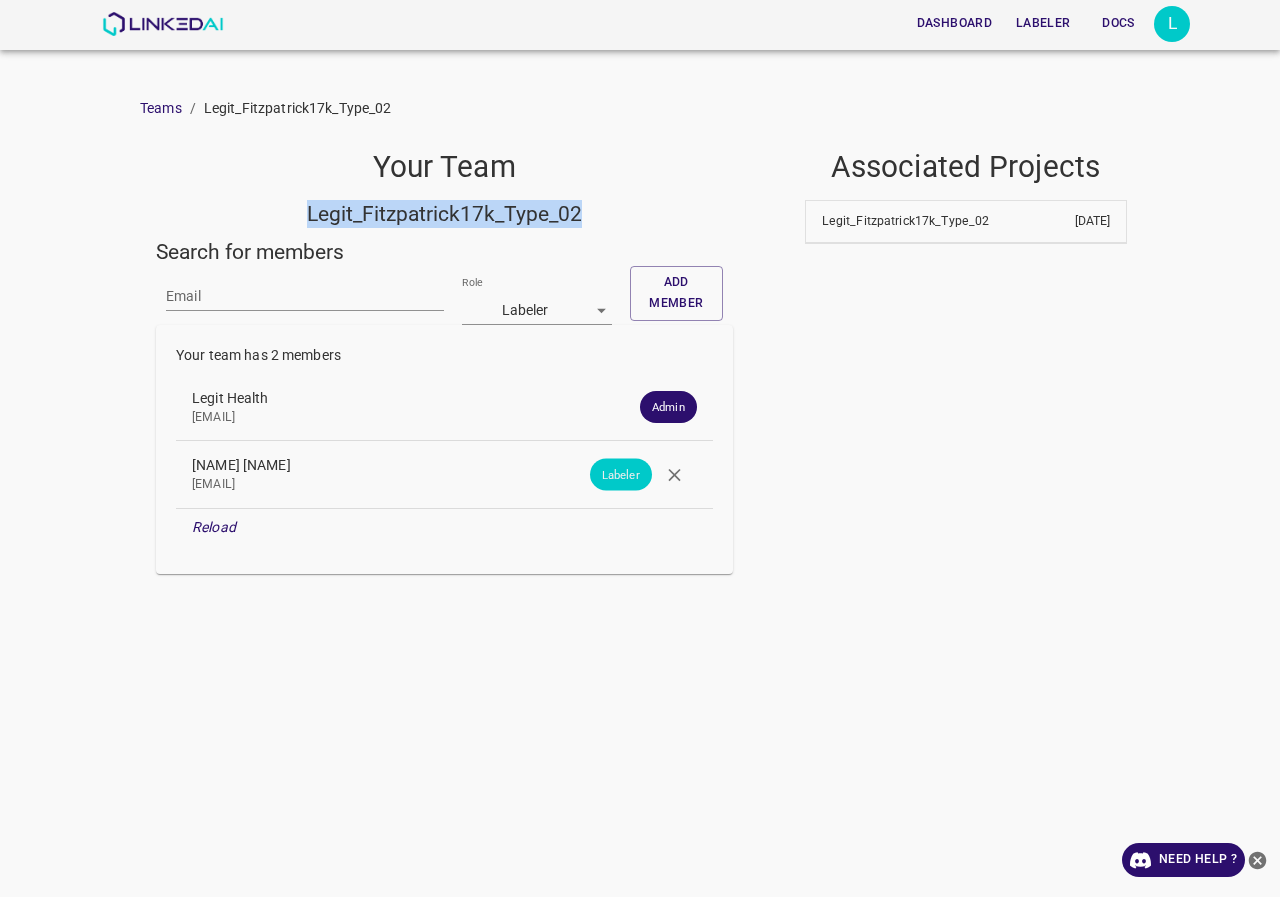 drag, startPoint x: 612, startPoint y: 207, endPoint x: 276, endPoint y: 212, distance: 336.0372 